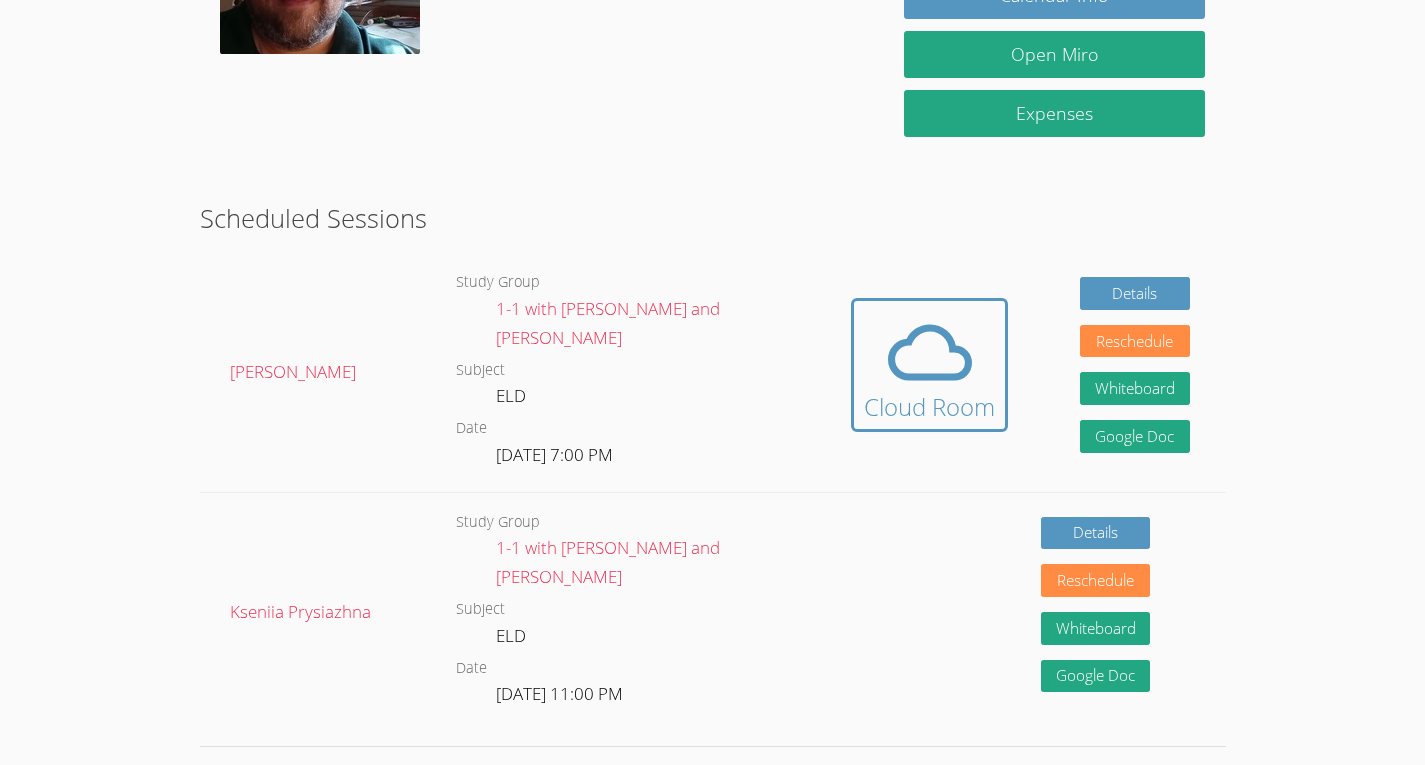 scroll, scrollTop: 0, scrollLeft: 0, axis: both 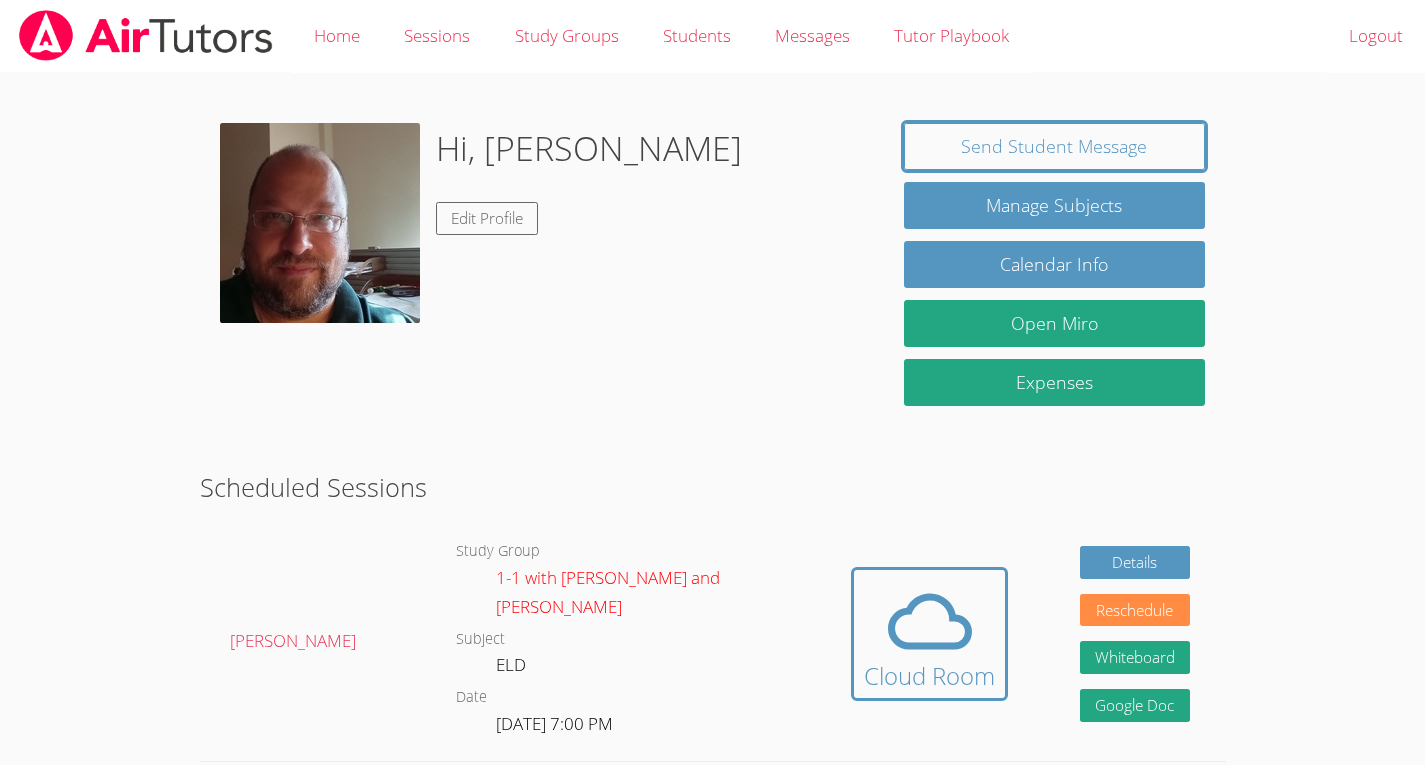 click on "1-1 with Kirill Strizhov and Konstantin Uzhinsky" at bounding box center [608, 592] 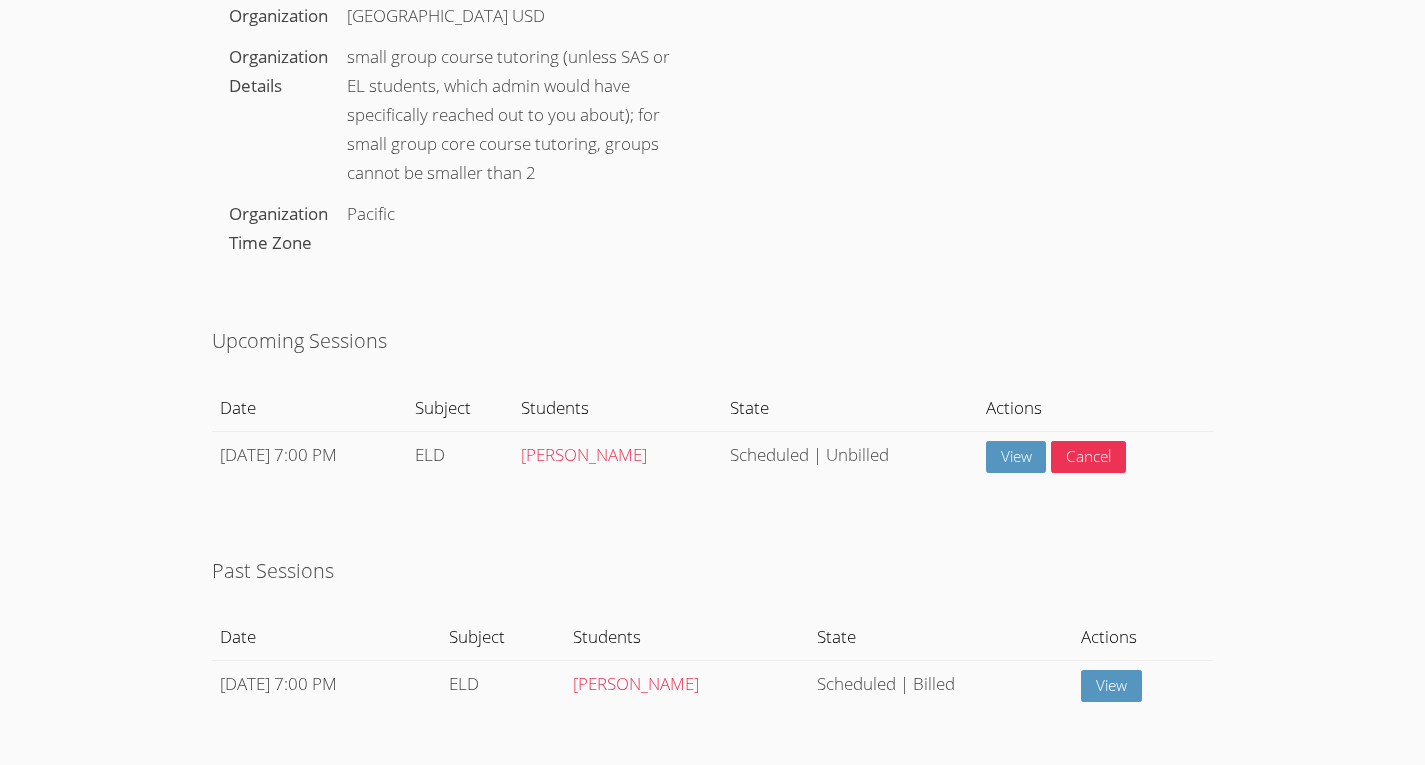 scroll, scrollTop: 620, scrollLeft: 0, axis: vertical 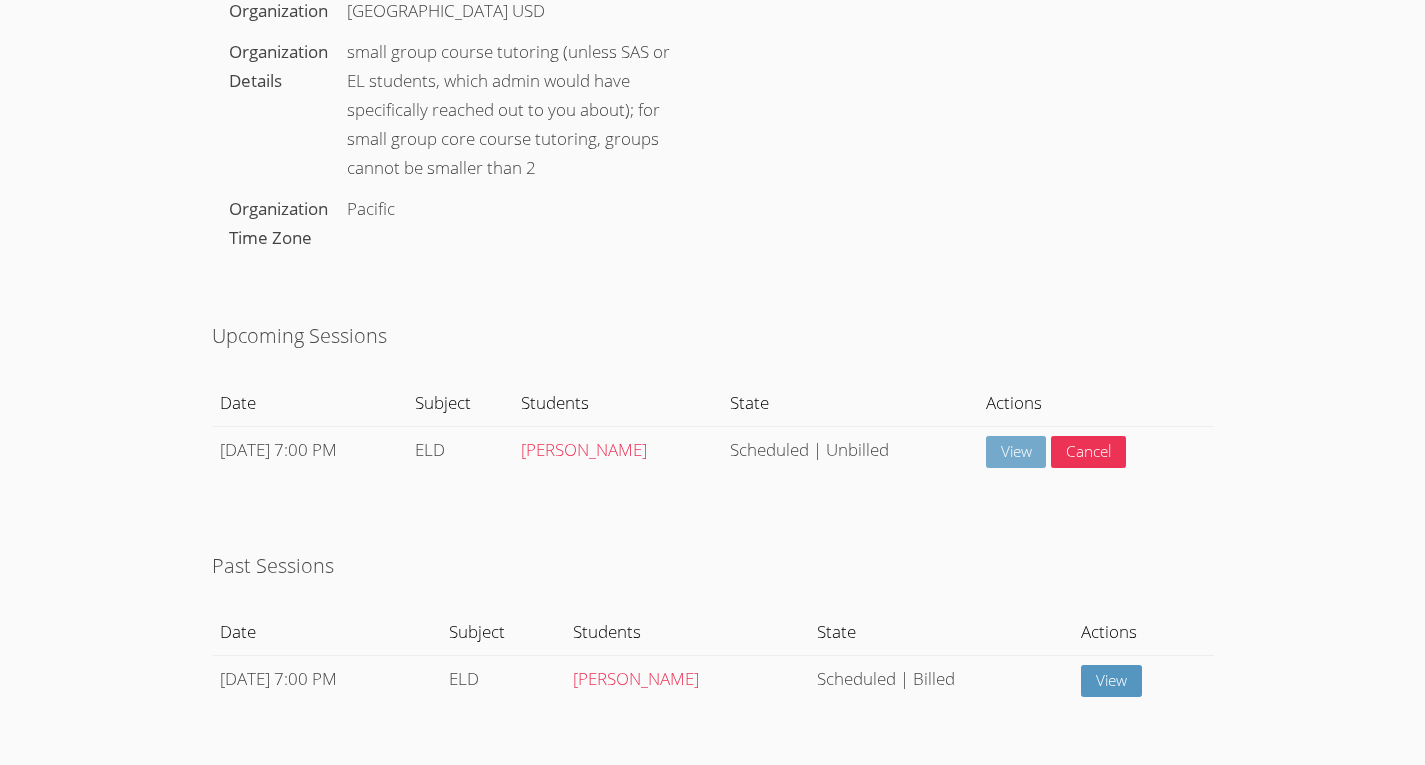 click on "View" at bounding box center (1016, 452) 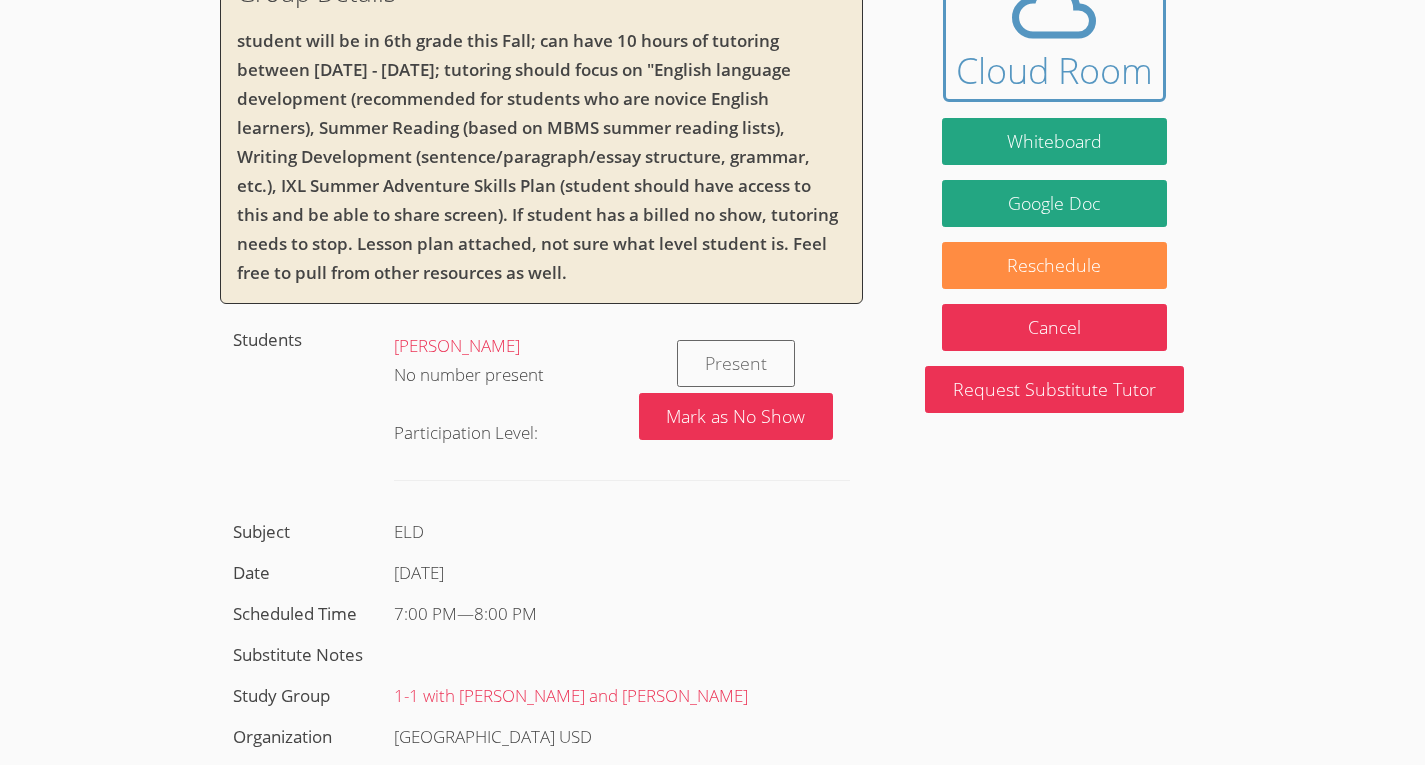 scroll, scrollTop: 217, scrollLeft: 0, axis: vertical 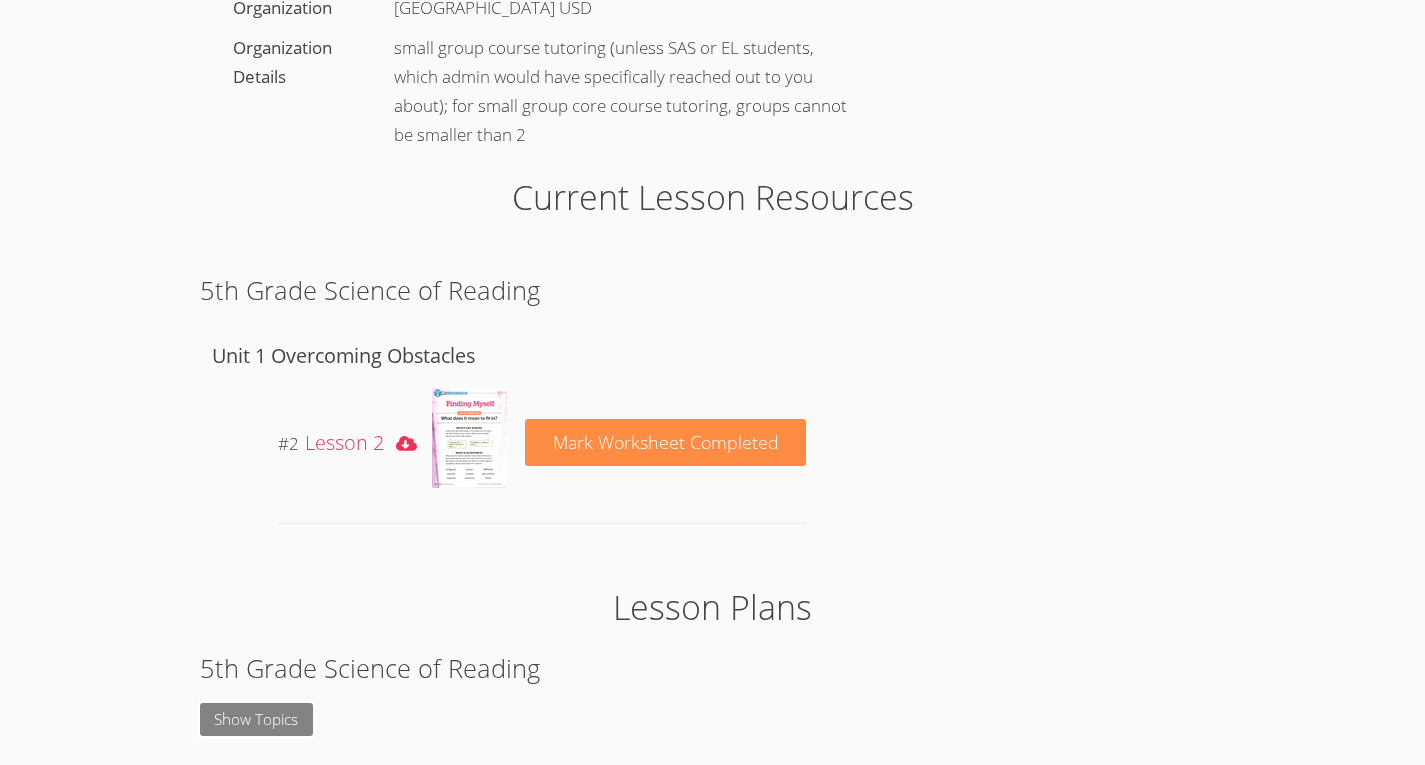 click on "Show Topics" at bounding box center [257, 719] 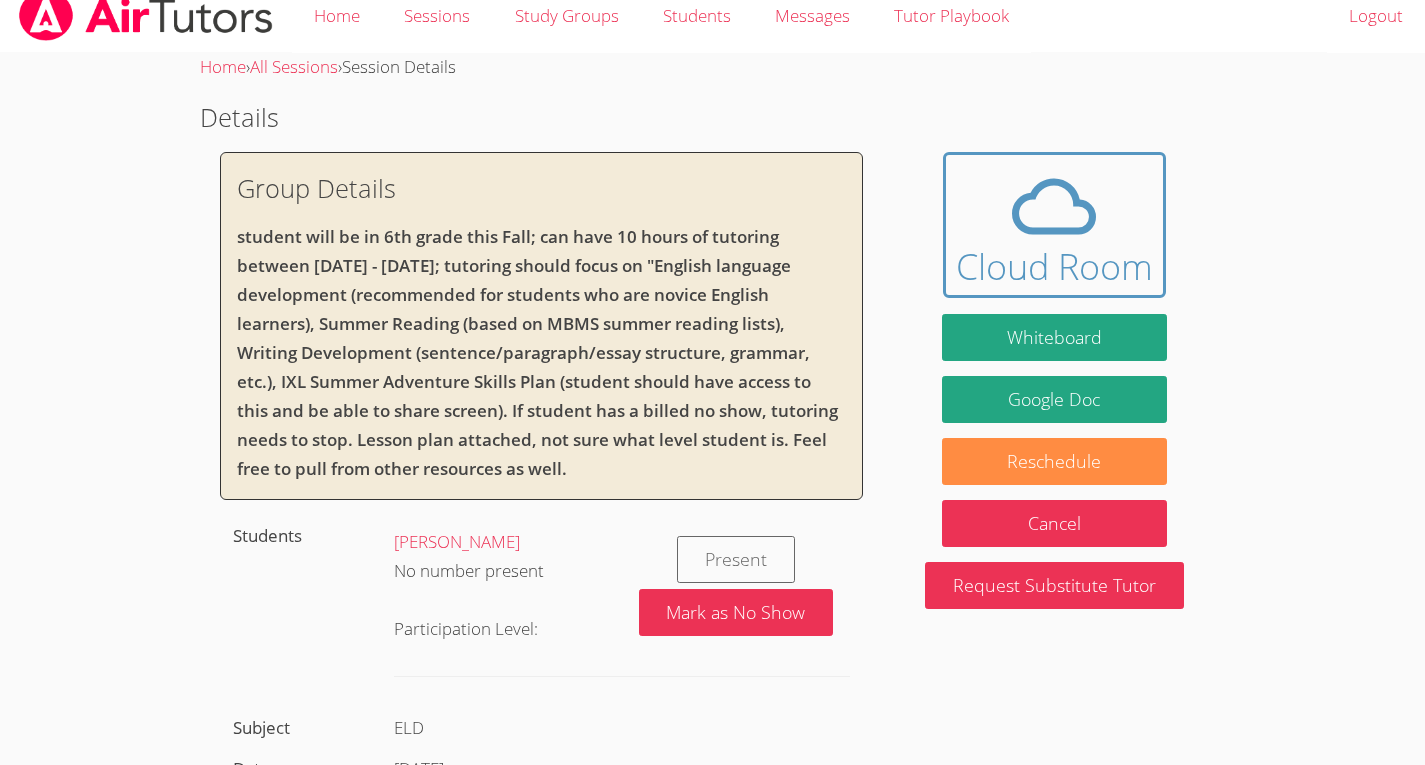 scroll, scrollTop: 0, scrollLeft: 0, axis: both 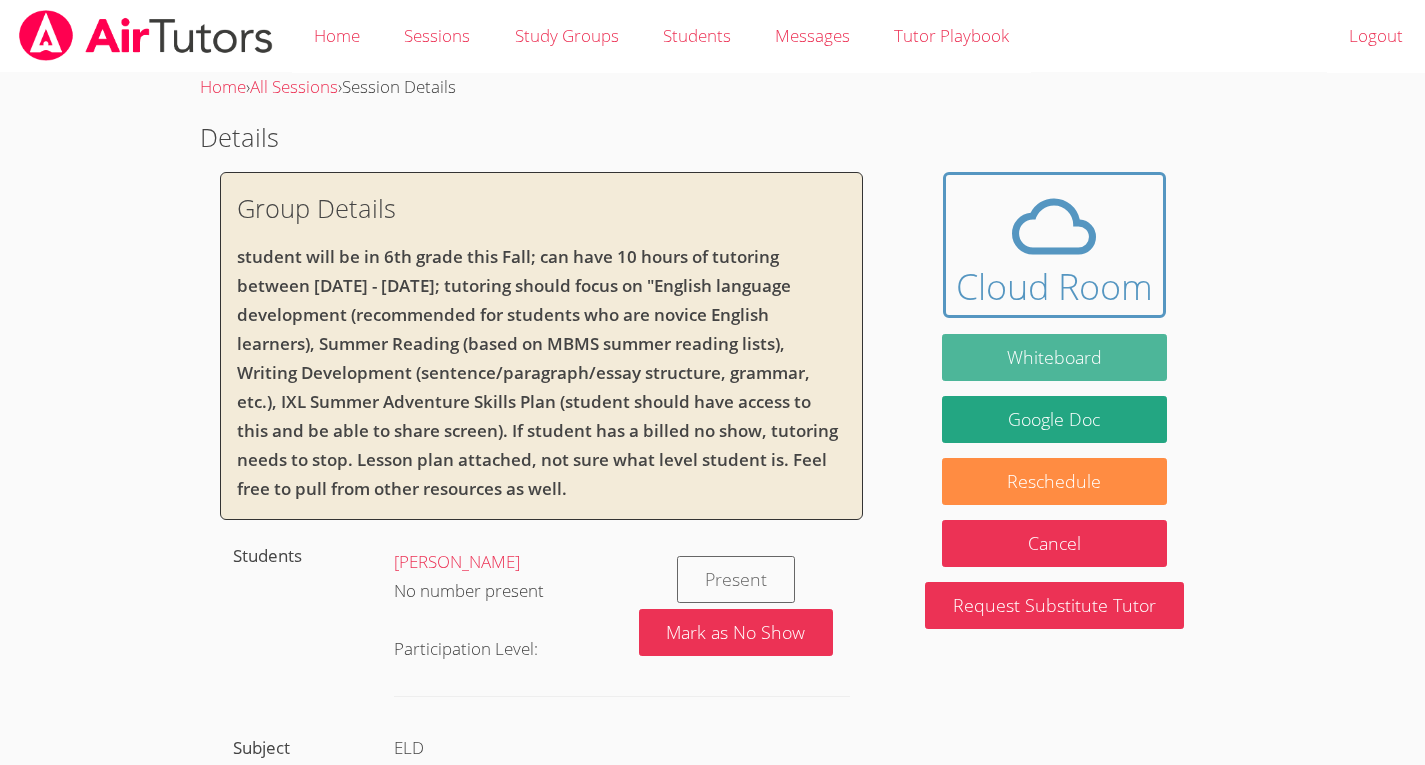 click on "Whiteboard" at bounding box center (1055, 357) 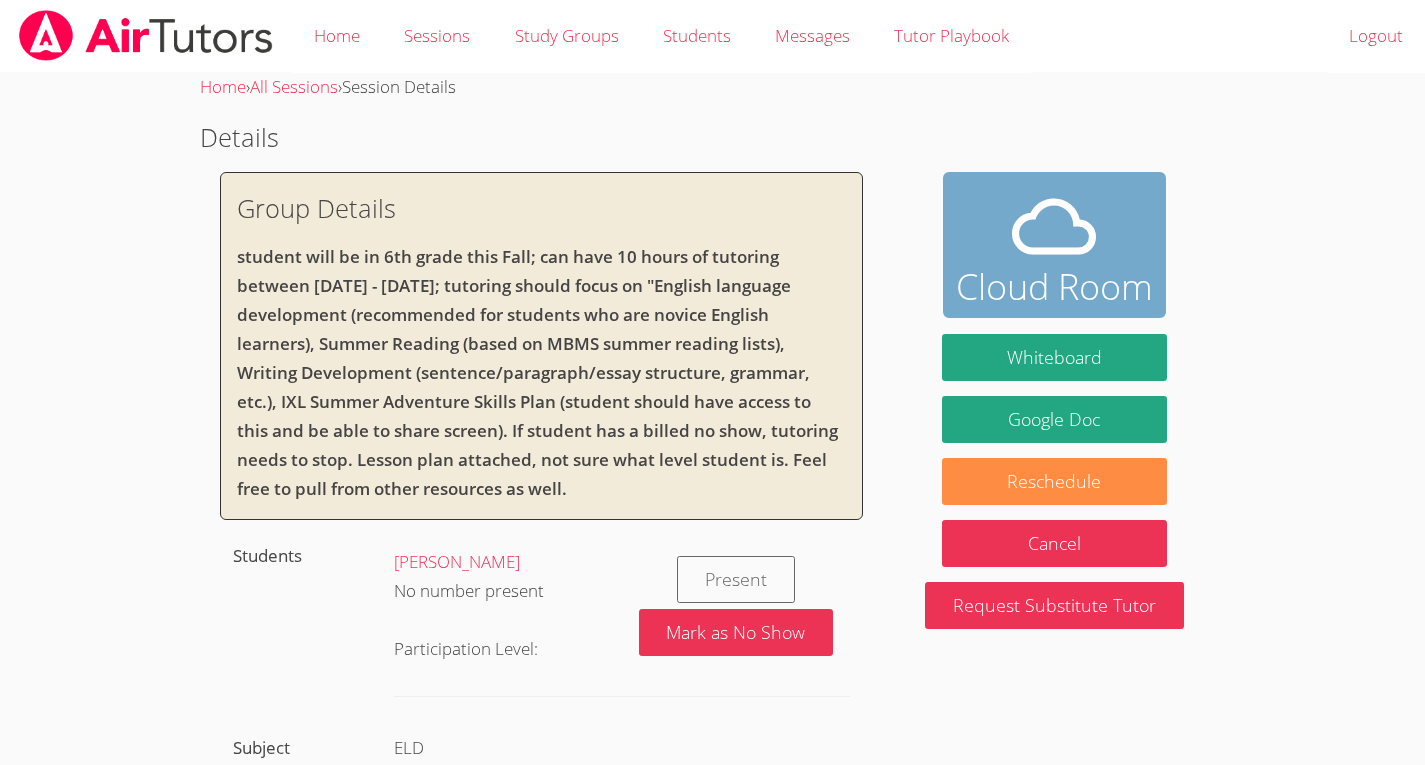 click on "Cloud Room" at bounding box center [1054, 287] 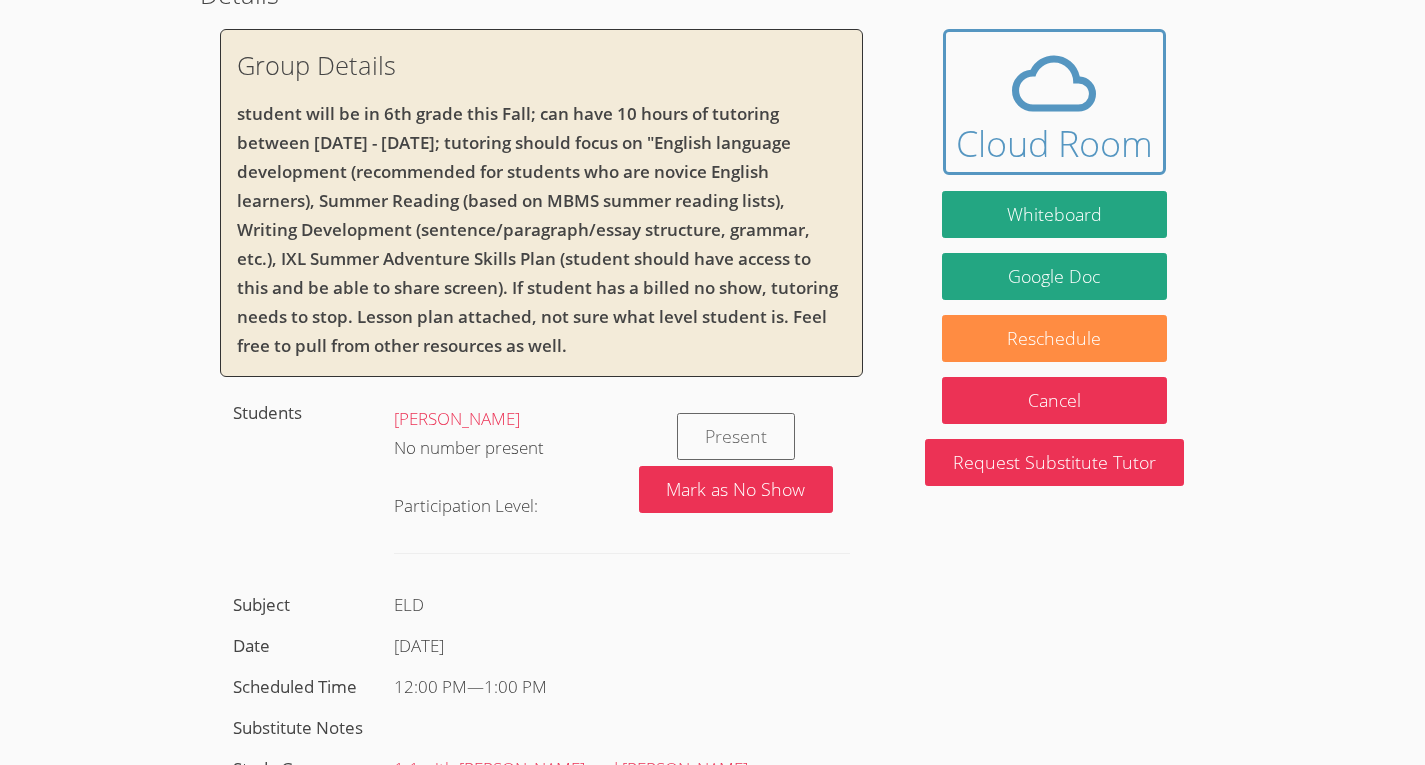 scroll, scrollTop: 0, scrollLeft: 0, axis: both 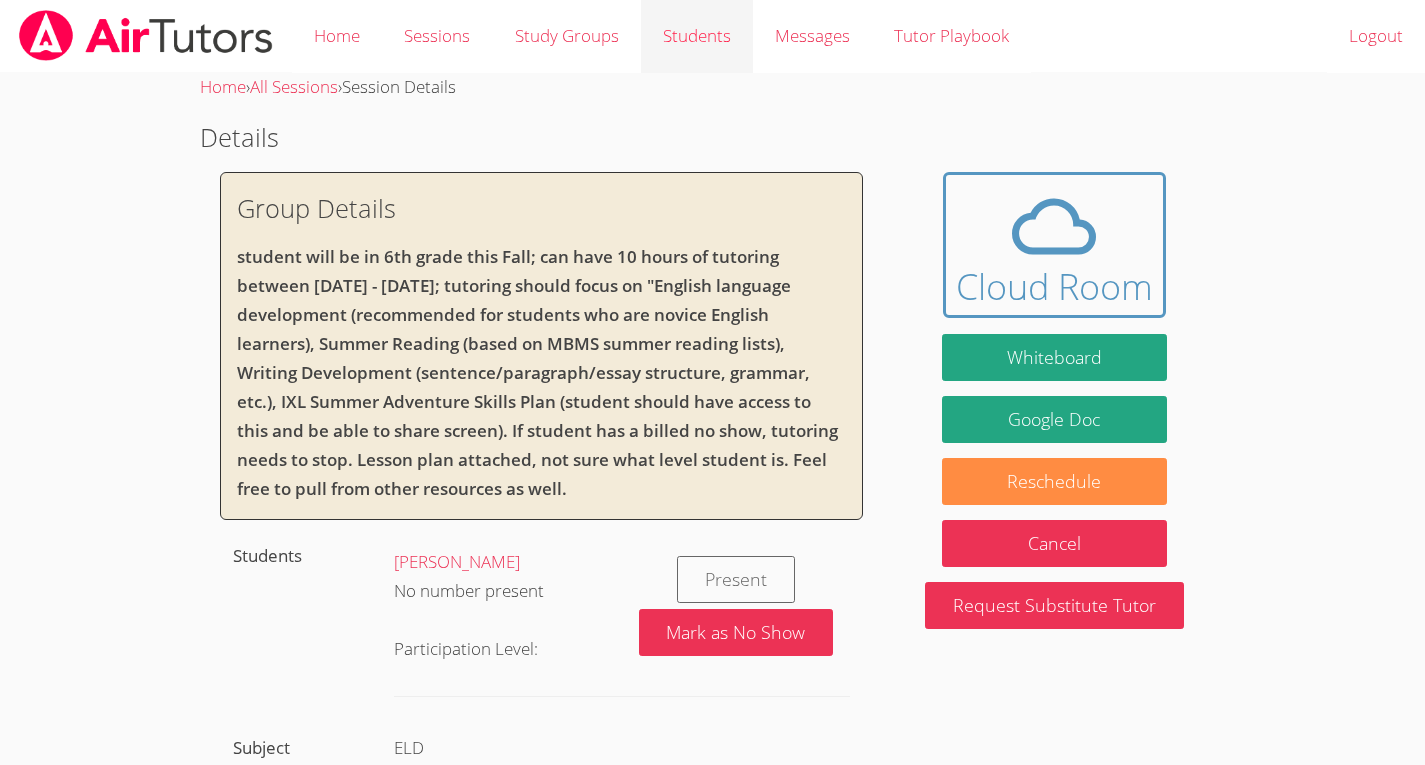 click on "Students" at bounding box center (697, 36) 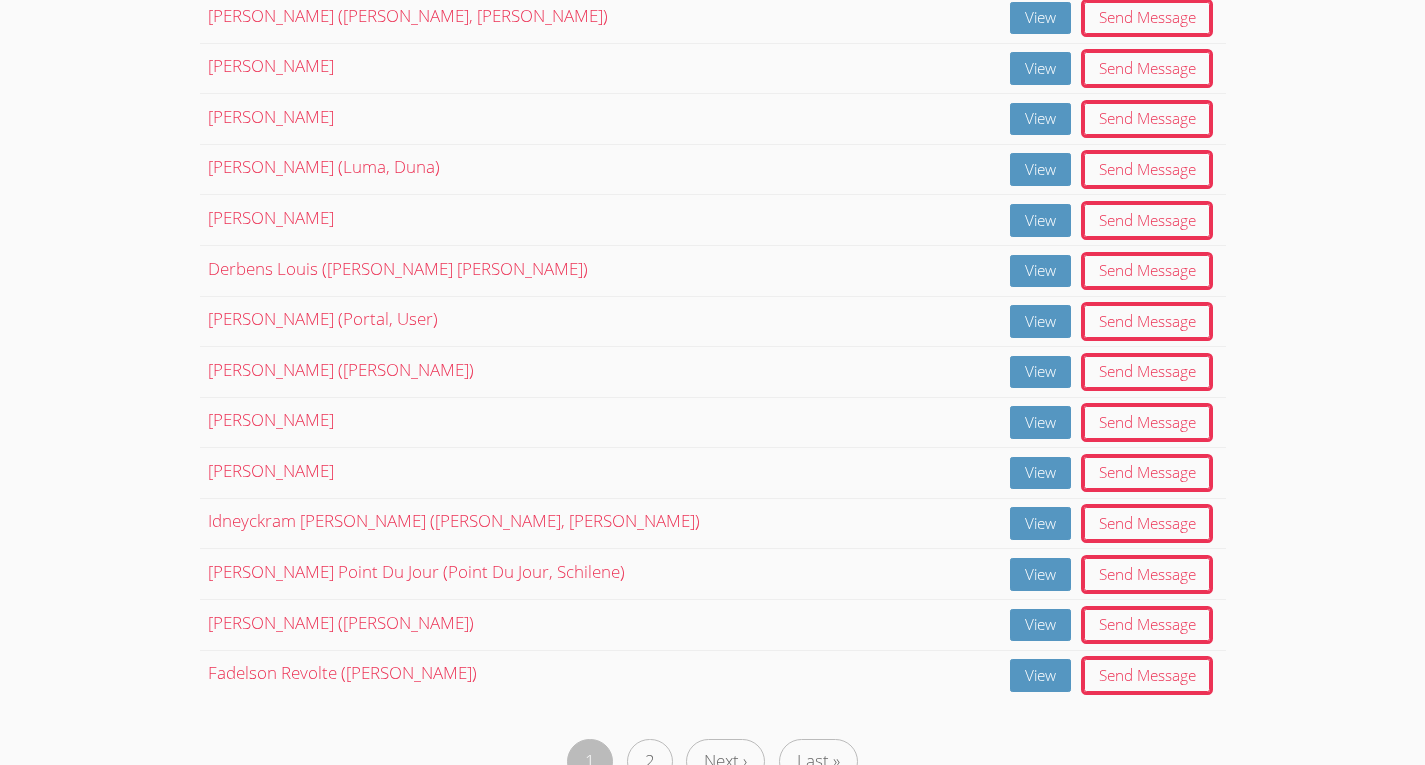 scroll, scrollTop: 960, scrollLeft: 0, axis: vertical 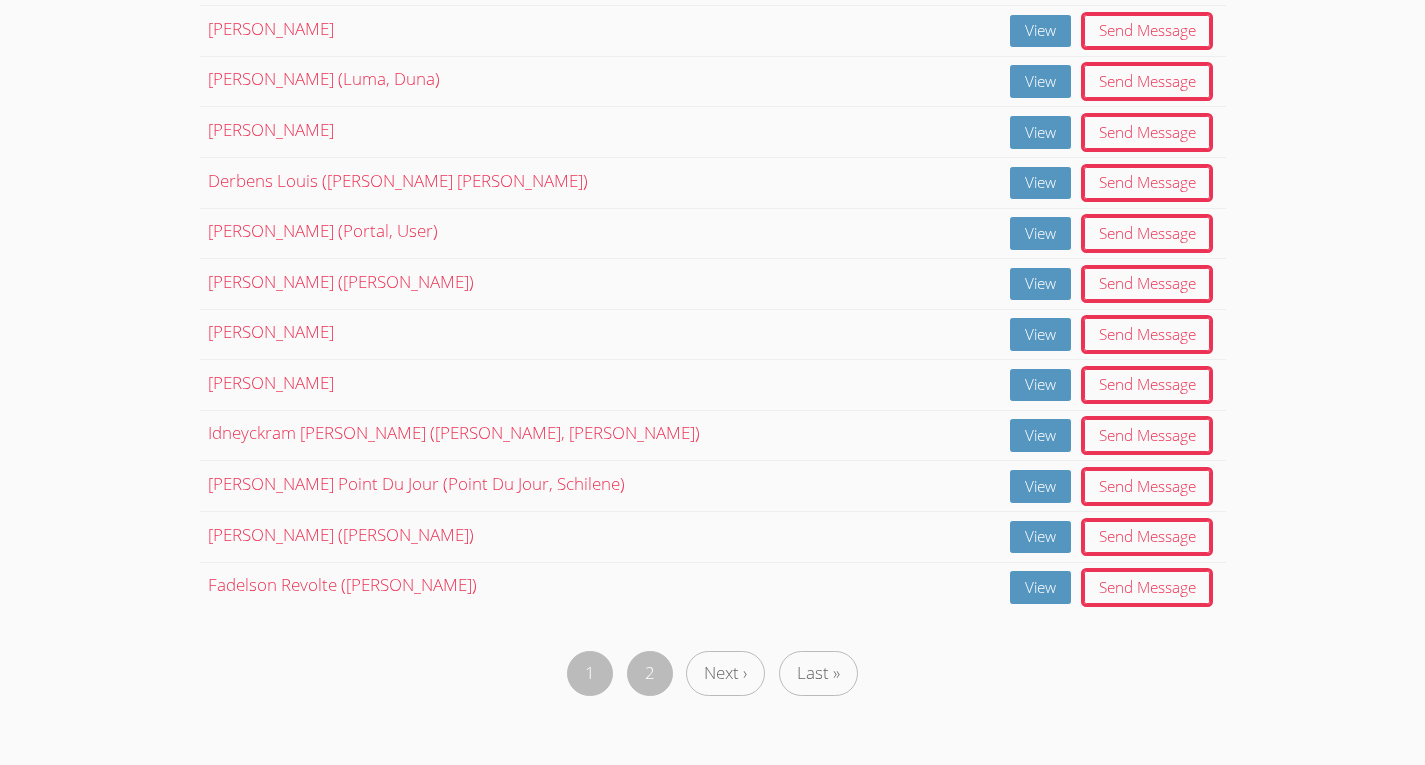 click on "2" at bounding box center [650, 673] 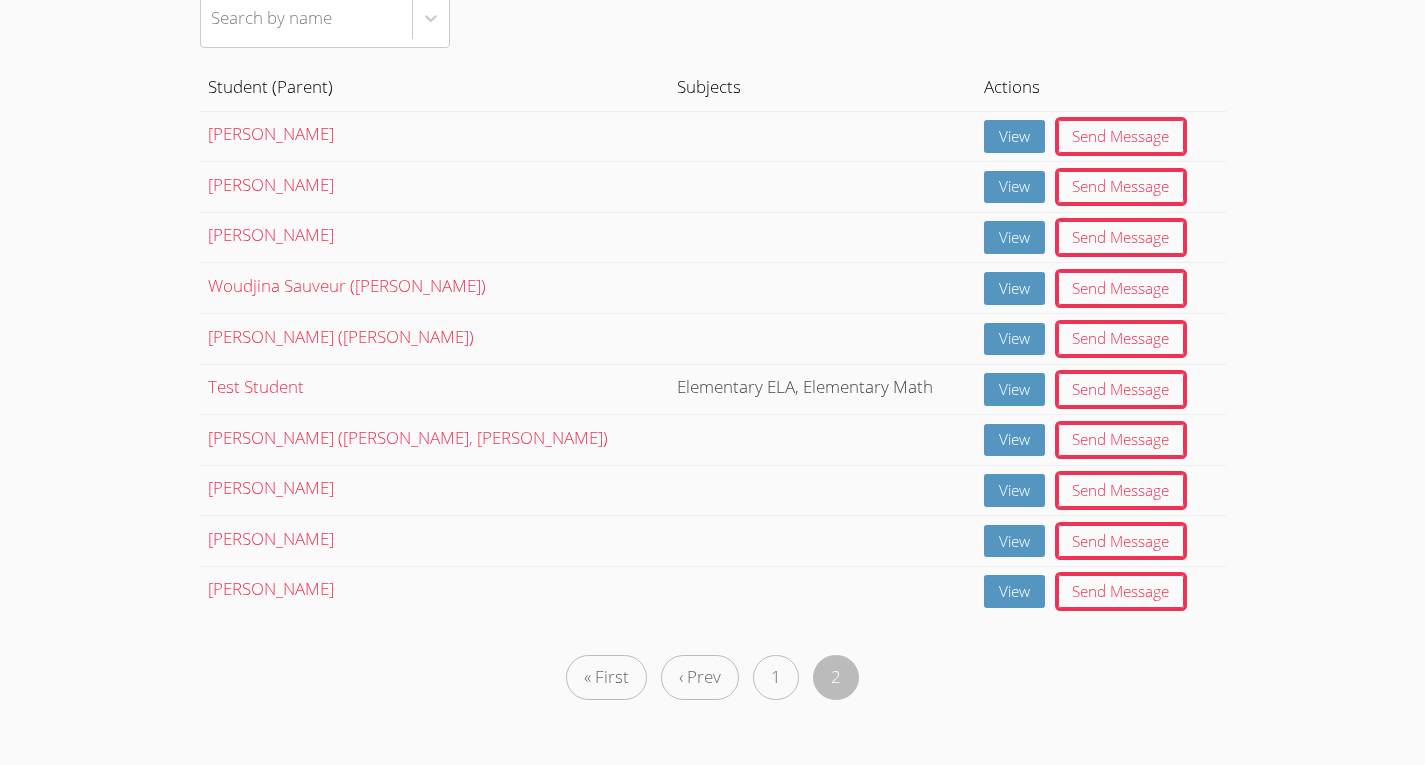 scroll, scrollTop: 201, scrollLeft: 0, axis: vertical 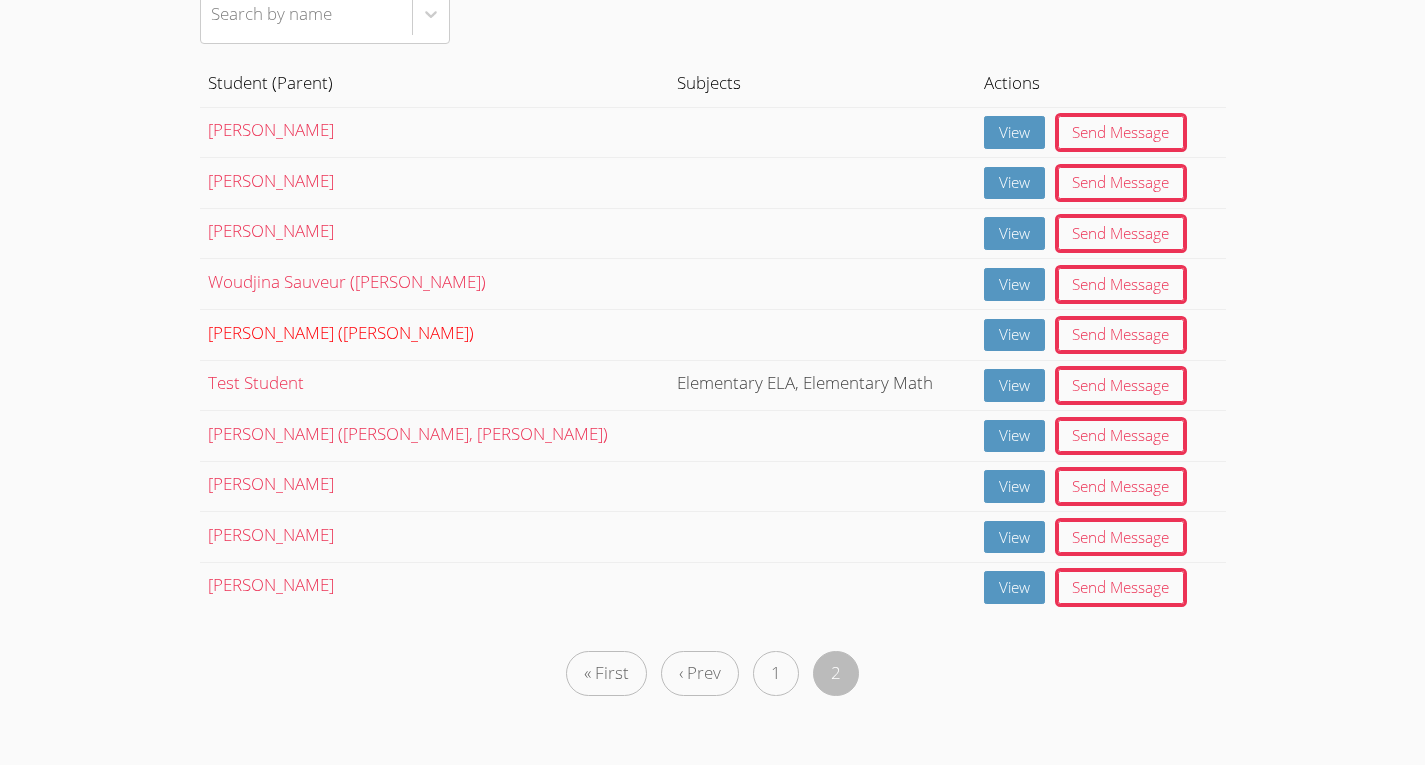 click on "Kirill Strizhov (Olesia Strizhova)" at bounding box center [341, 332] 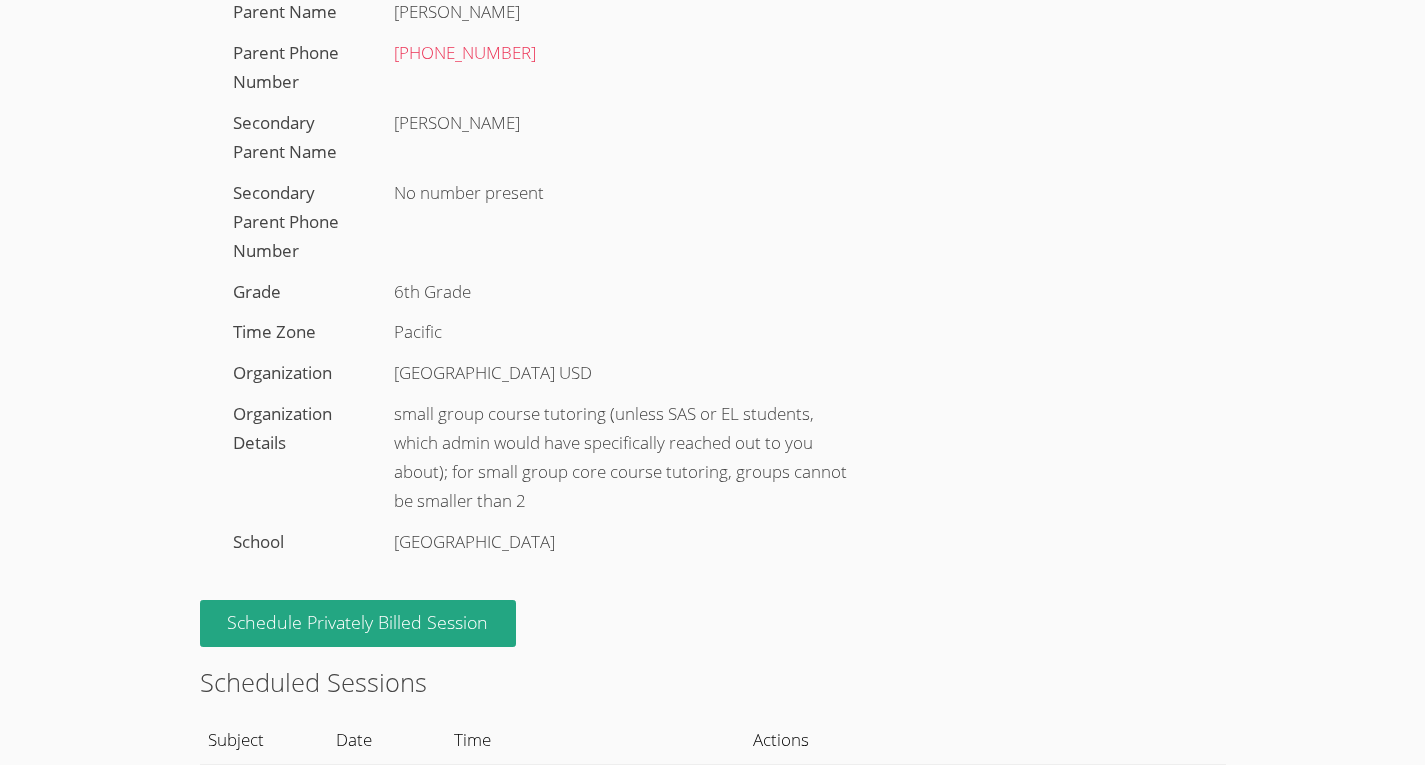 scroll, scrollTop: 299, scrollLeft: 0, axis: vertical 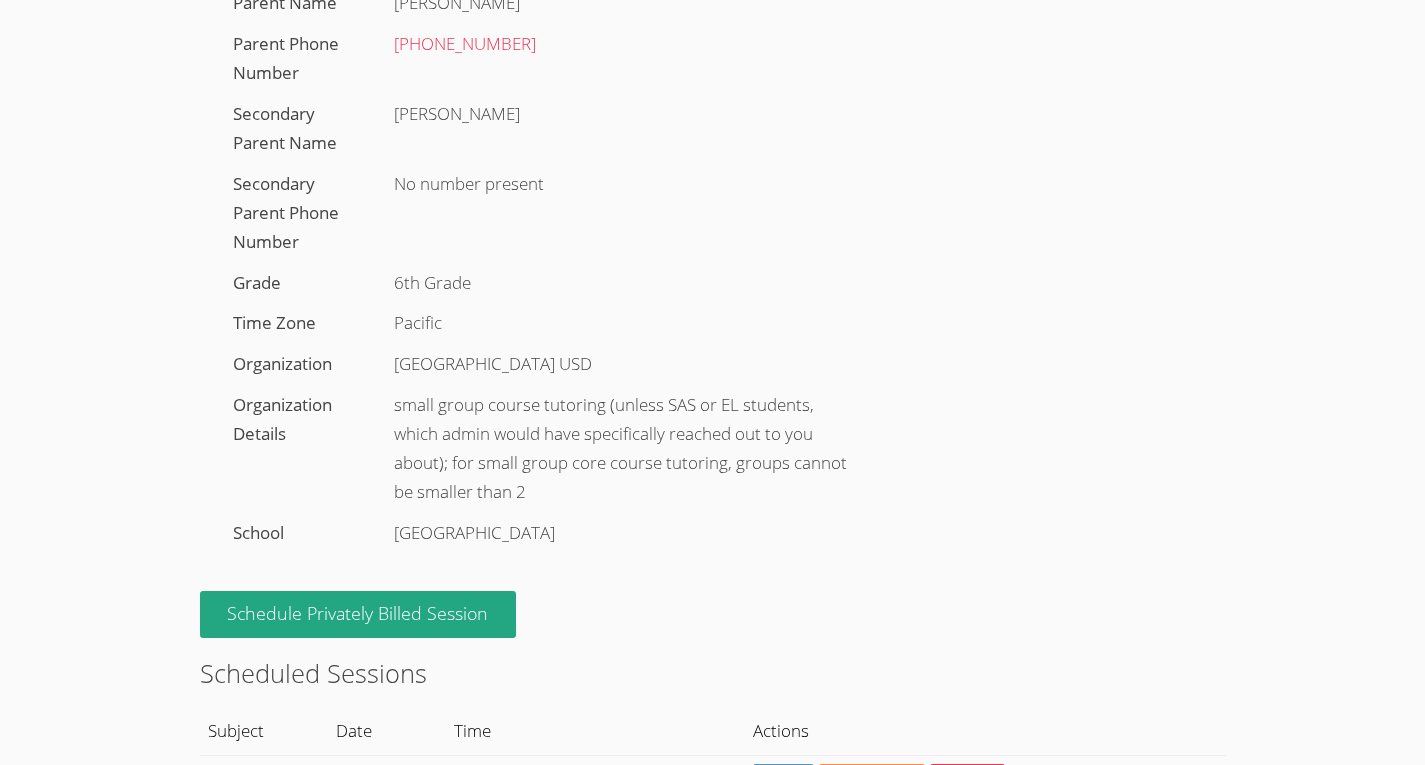 drag, startPoint x: 583, startPoint y: 513, endPoint x: 1172, endPoint y: 190, distance: 671.75146 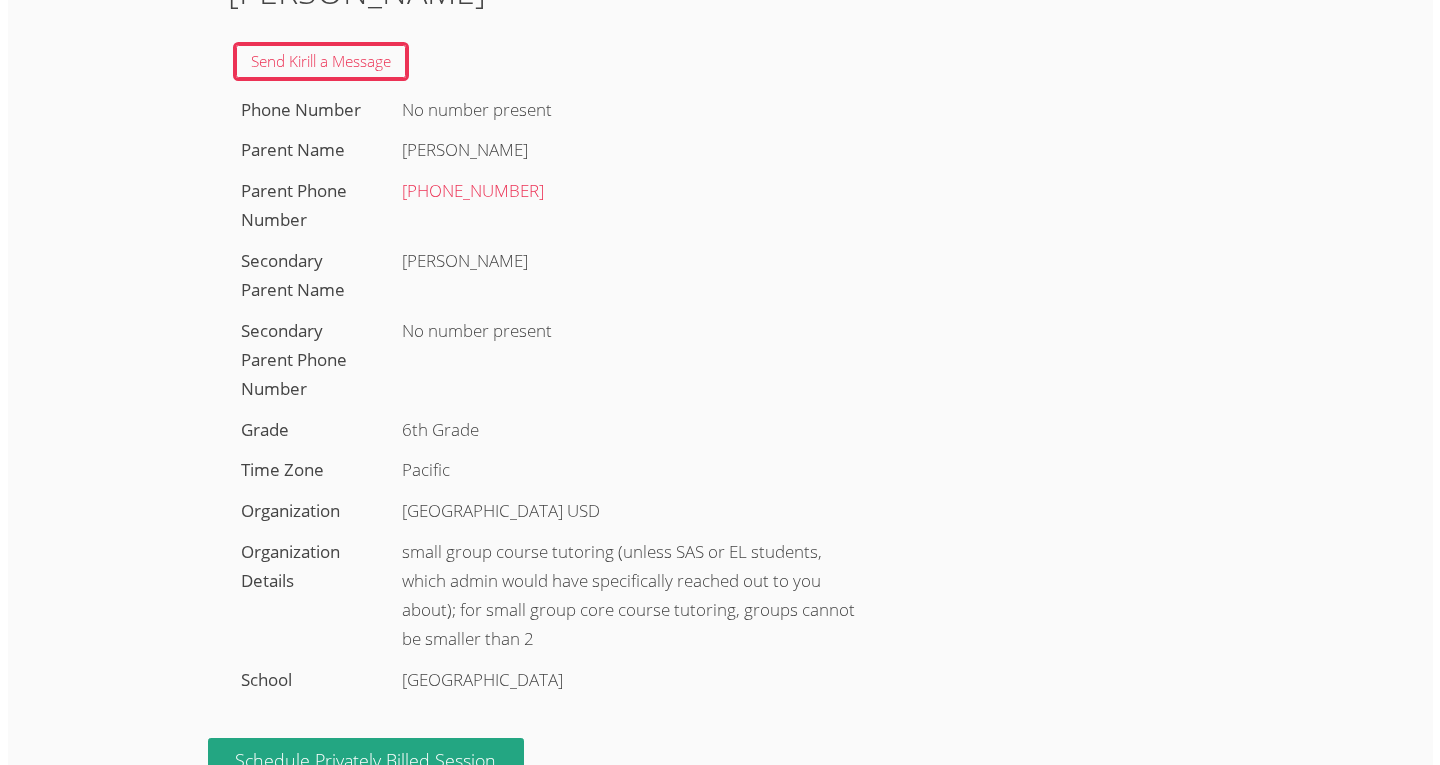 scroll, scrollTop: 0, scrollLeft: 0, axis: both 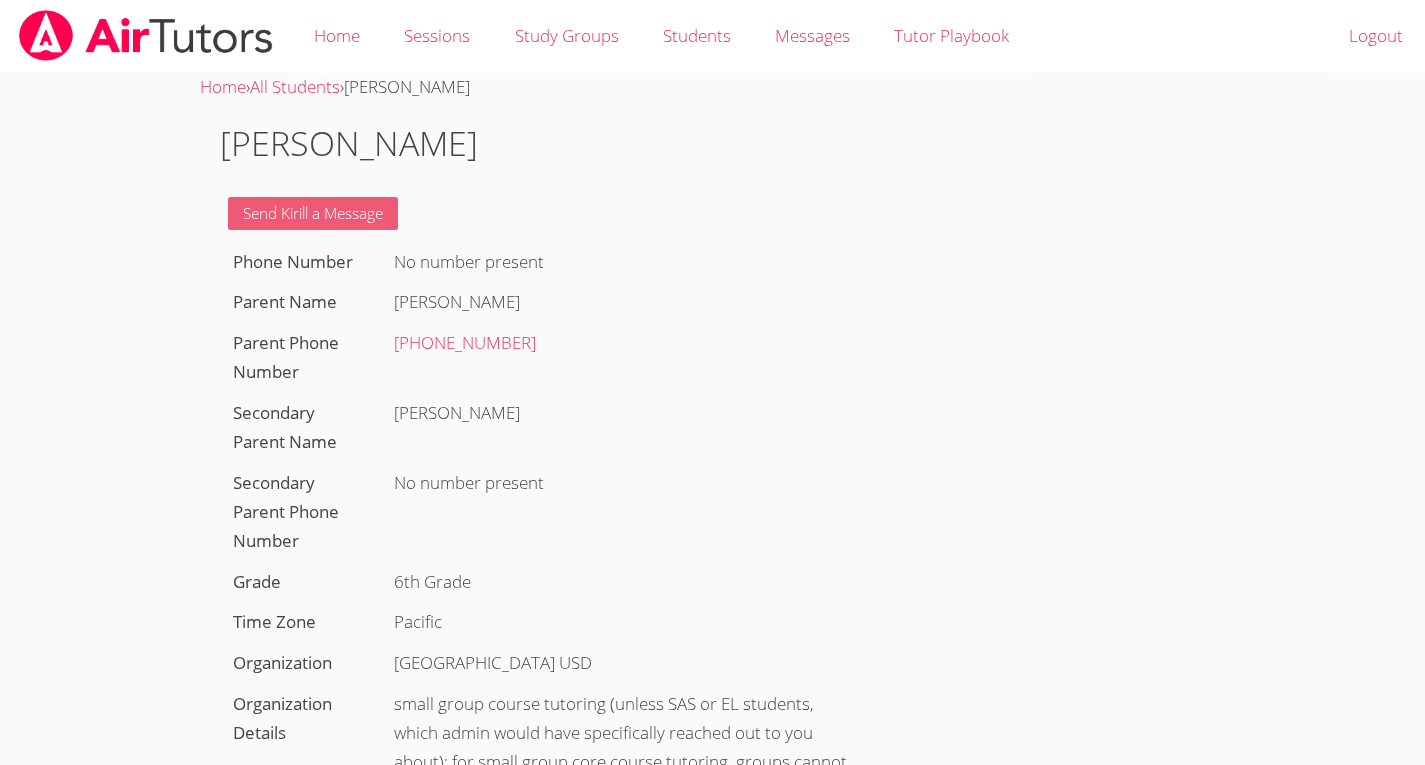click on "Send Kirill a Message" at bounding box center (313, 213) 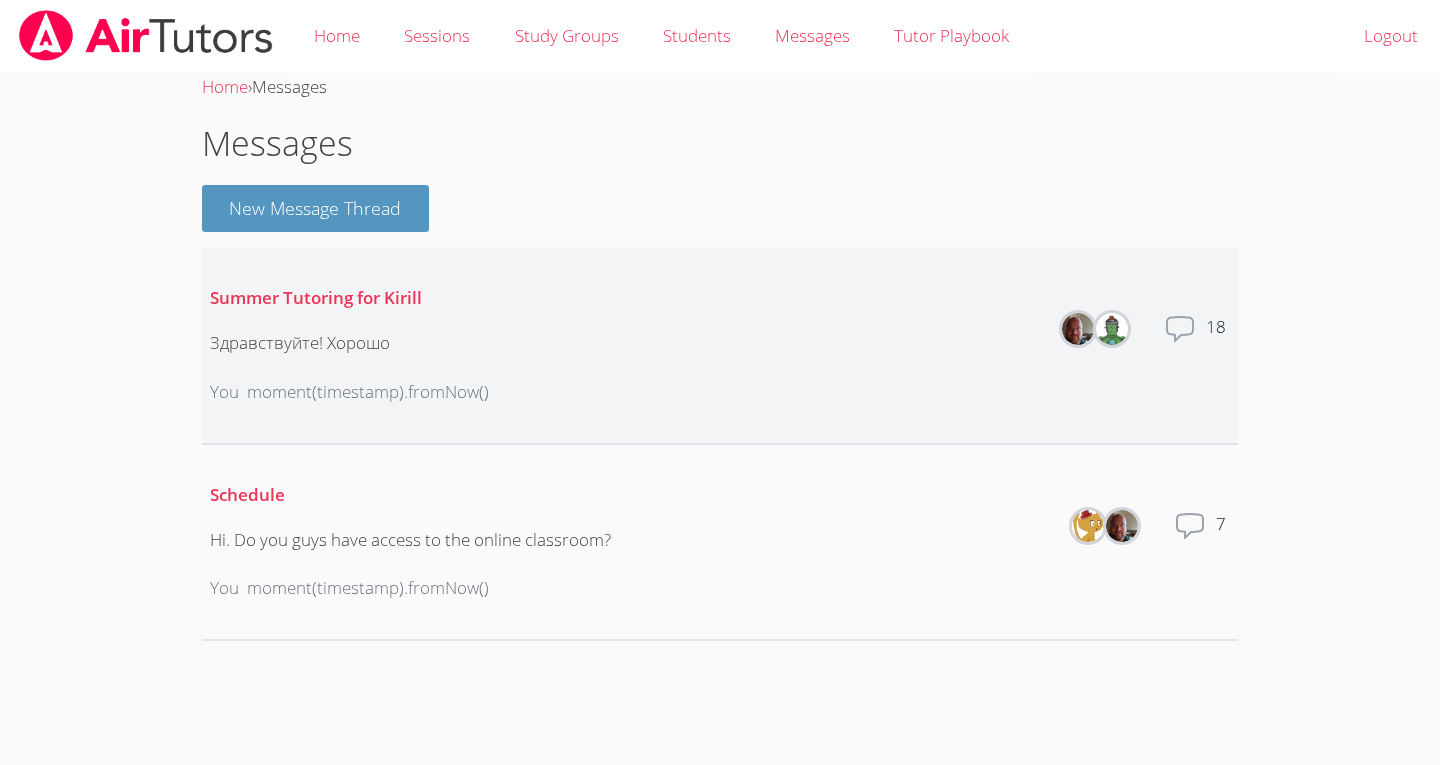 click on "Summer Tutoring for Kirill" at bounding box center (349, 298) 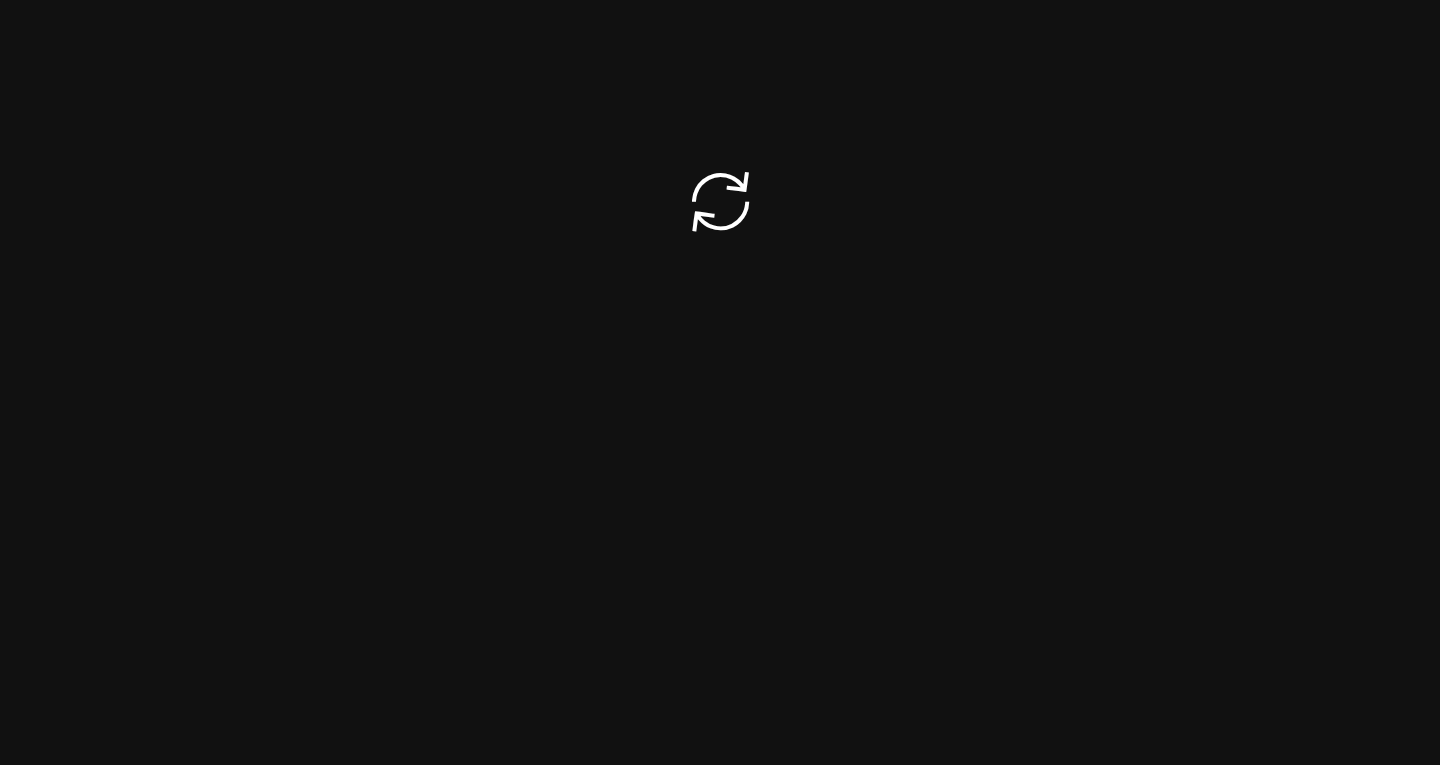 scroll, scrollTop: 0, scrollLeft: 0, axis: both 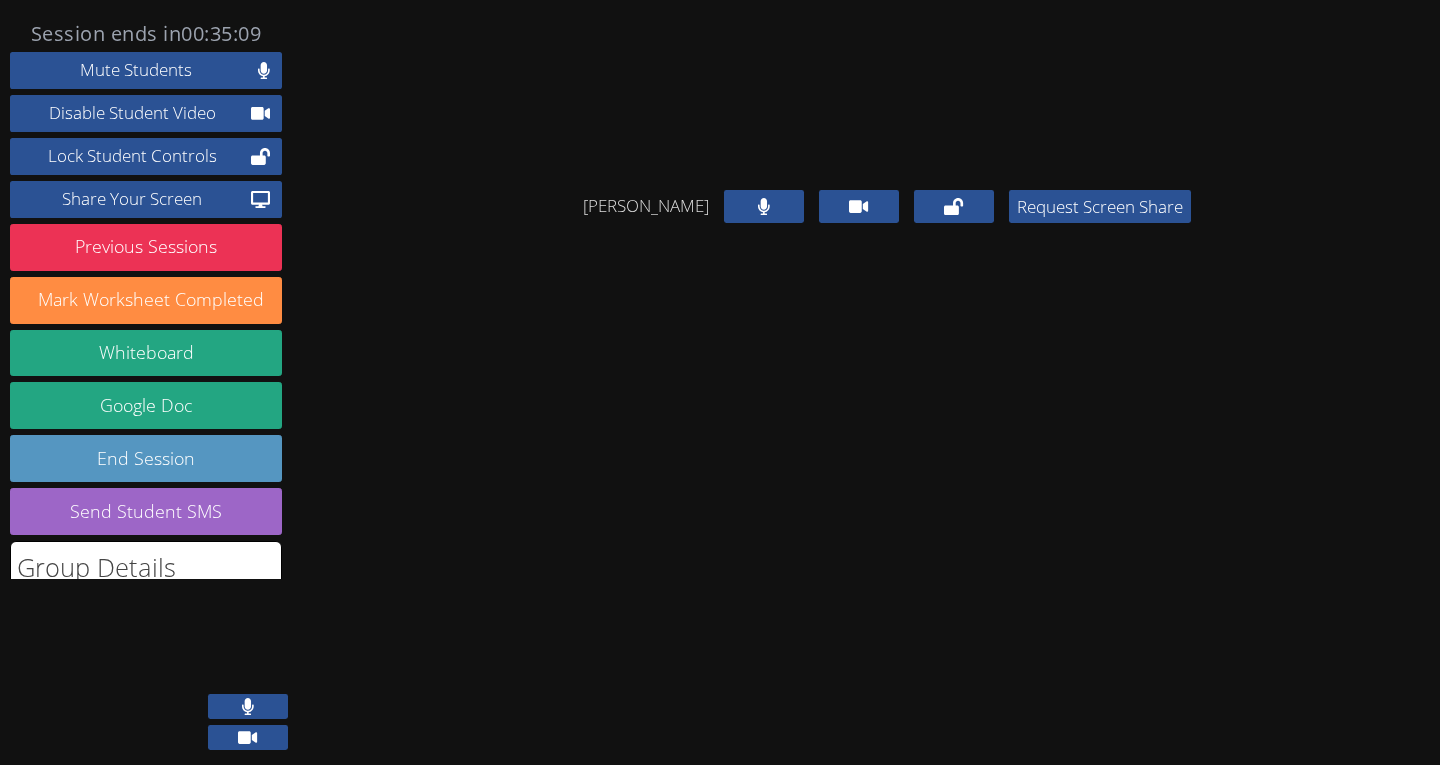 click on "Kirill Strizhov Request Screen Share" 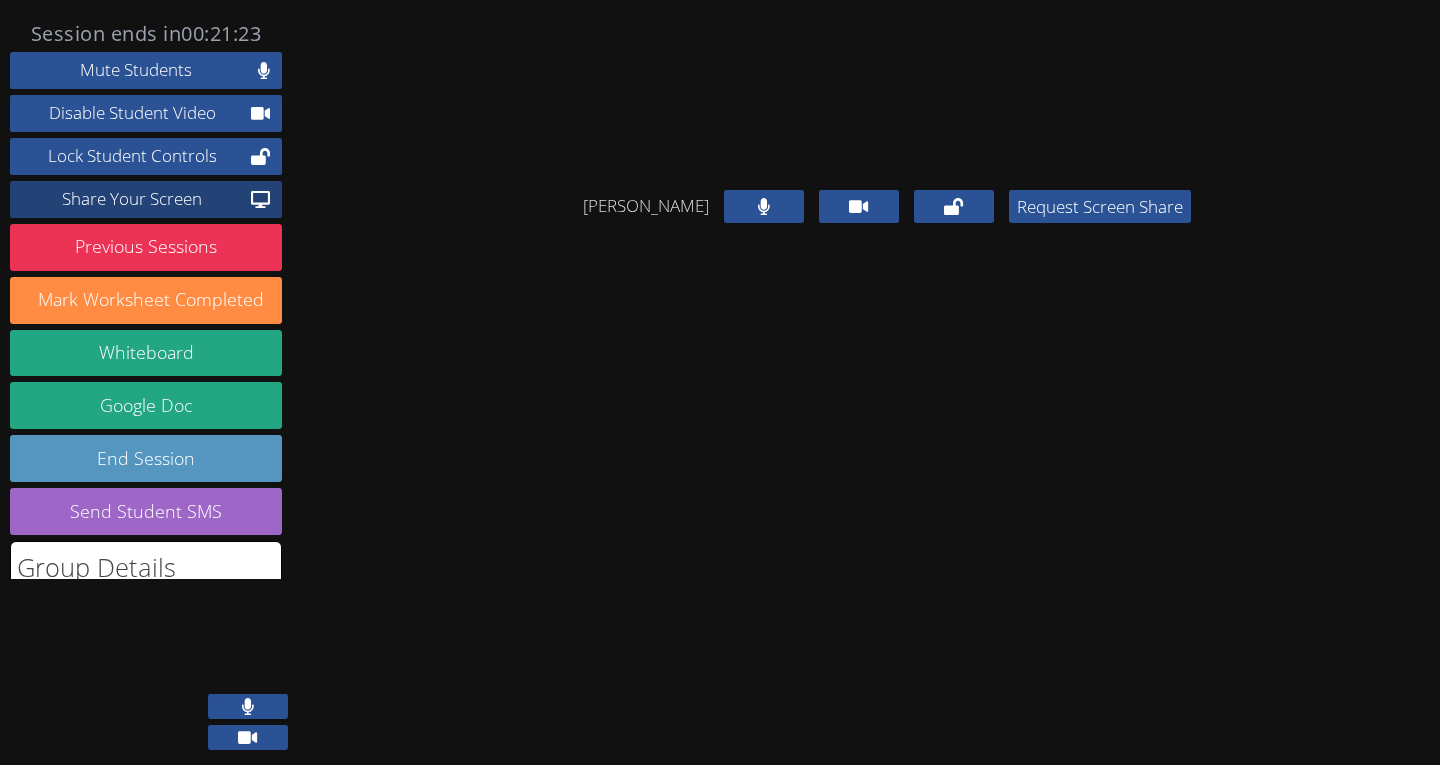 click on "Share Your Screen" 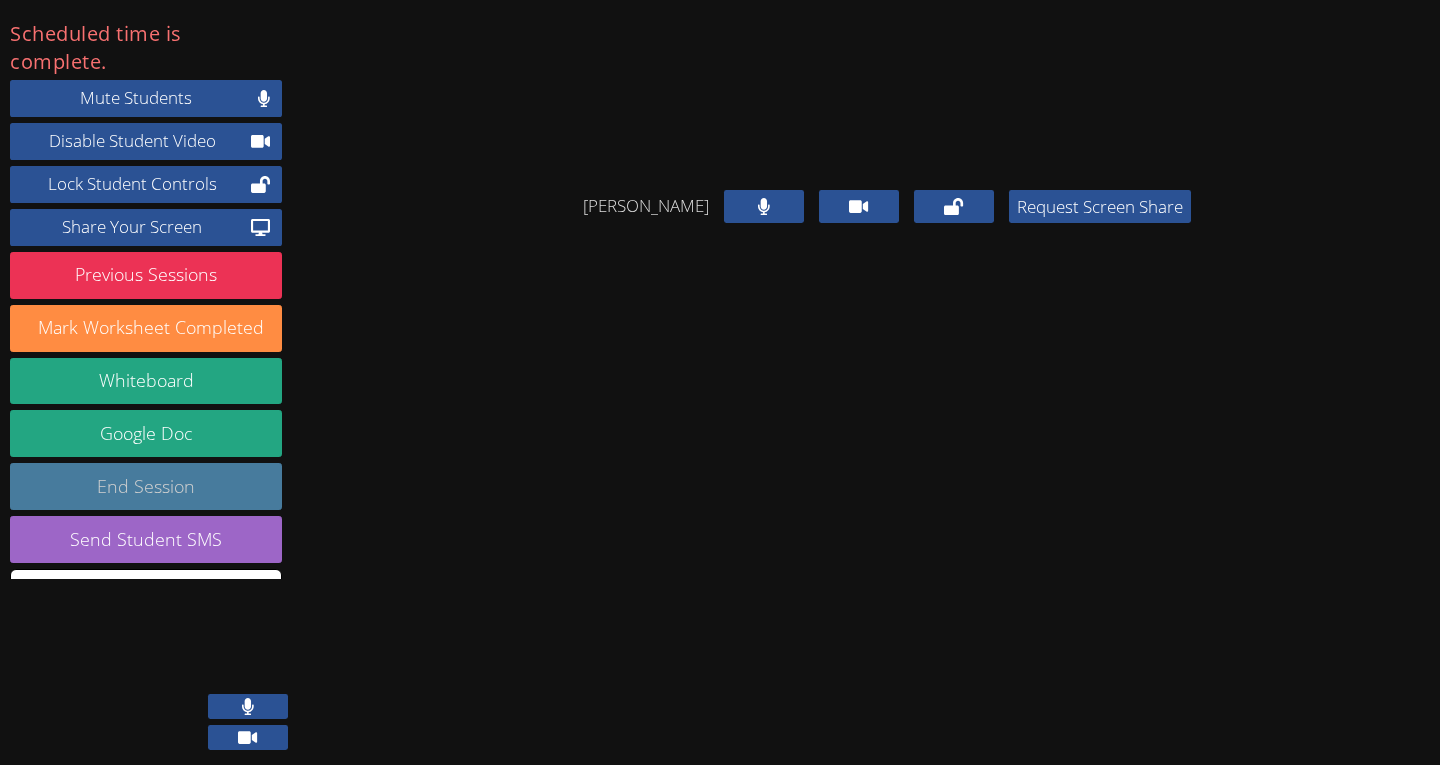 click on "End Session" 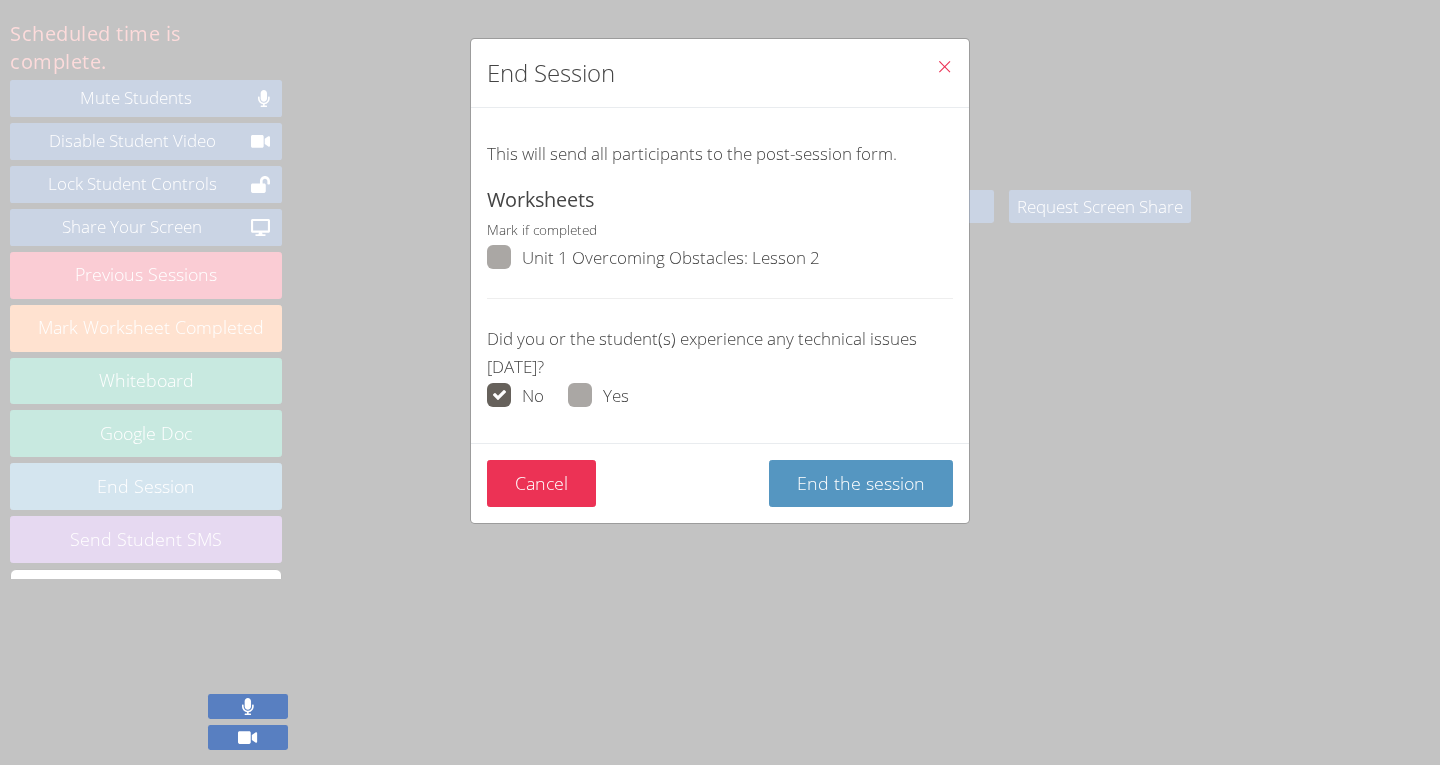 click at bounding box center [522, 271] 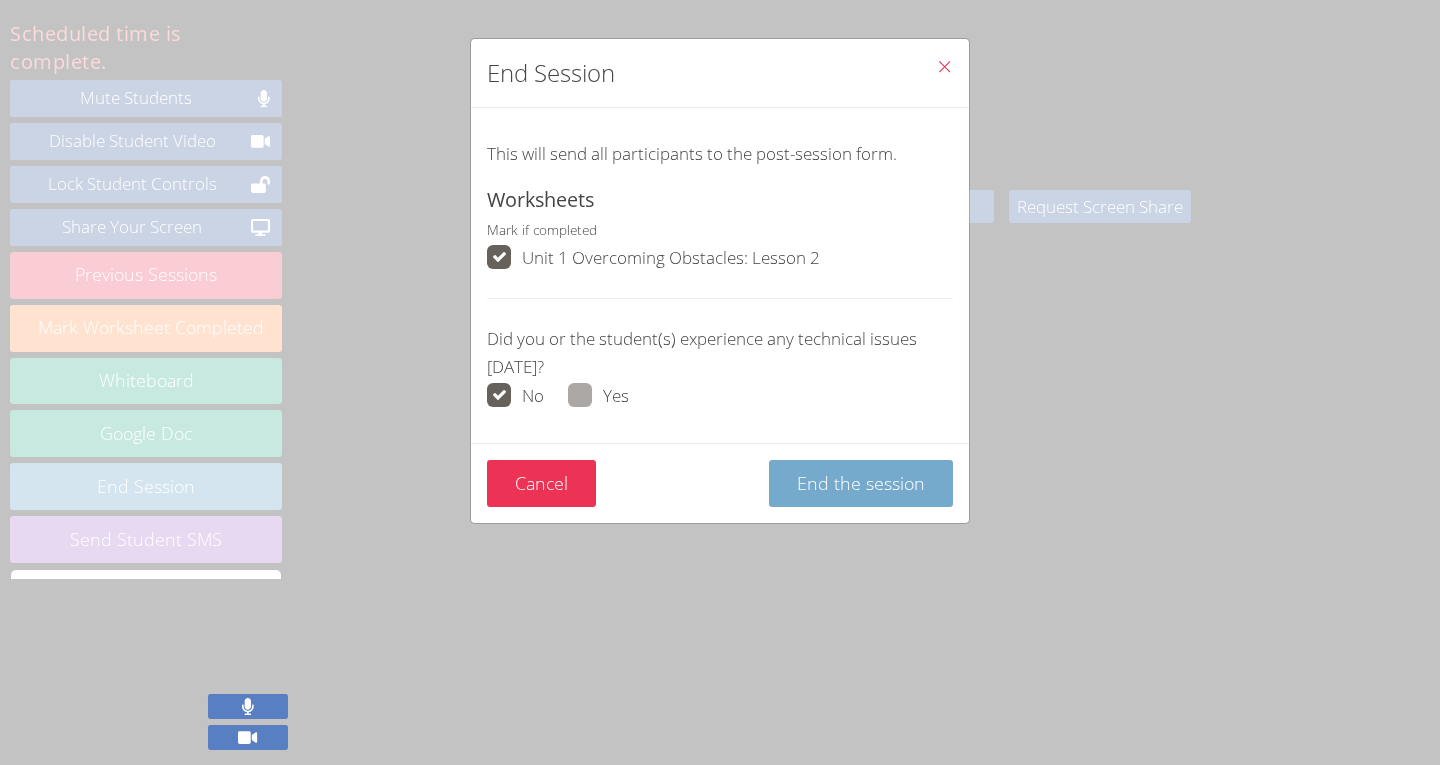 click on "End the session" at bounding box center [861, 483] 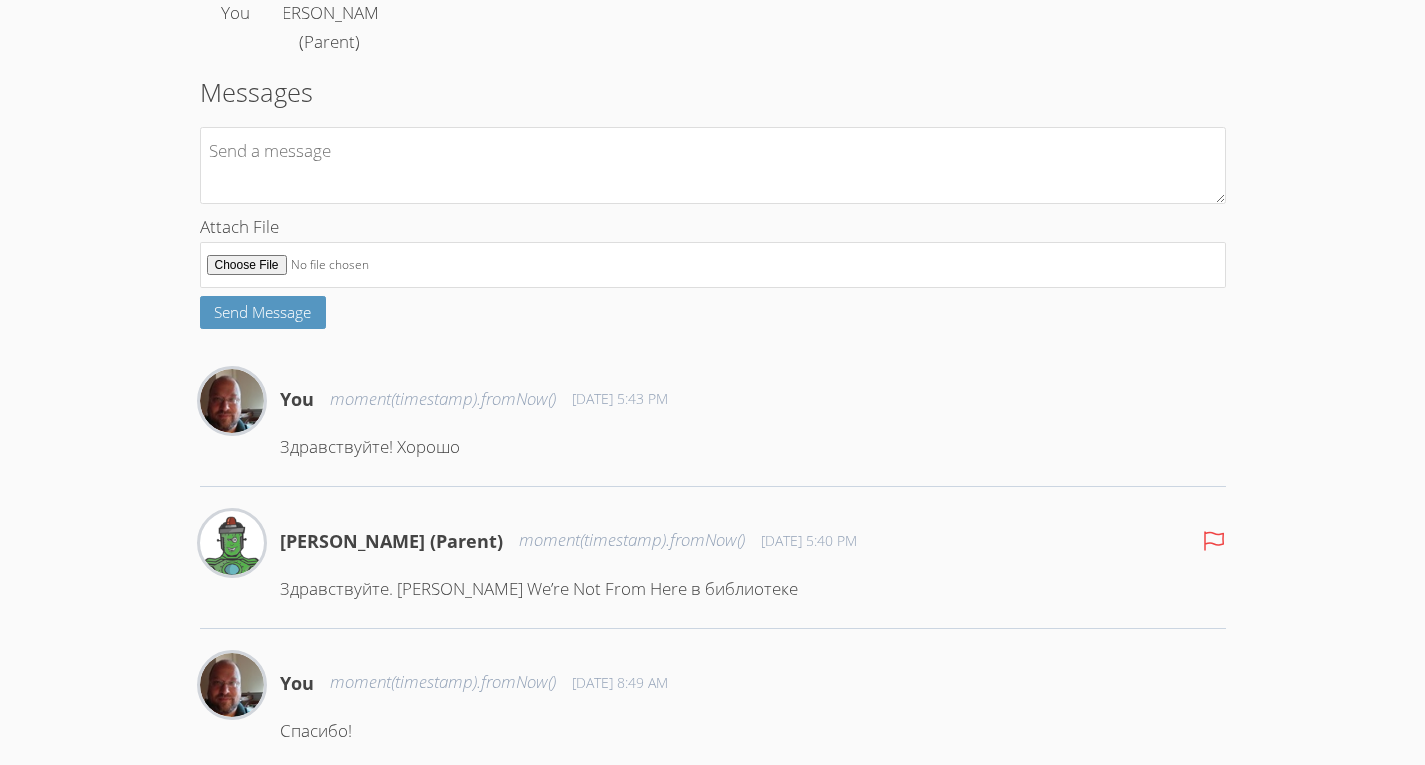 scroll, scrollTop: 259, scrollLeft: 0, axis: vertical 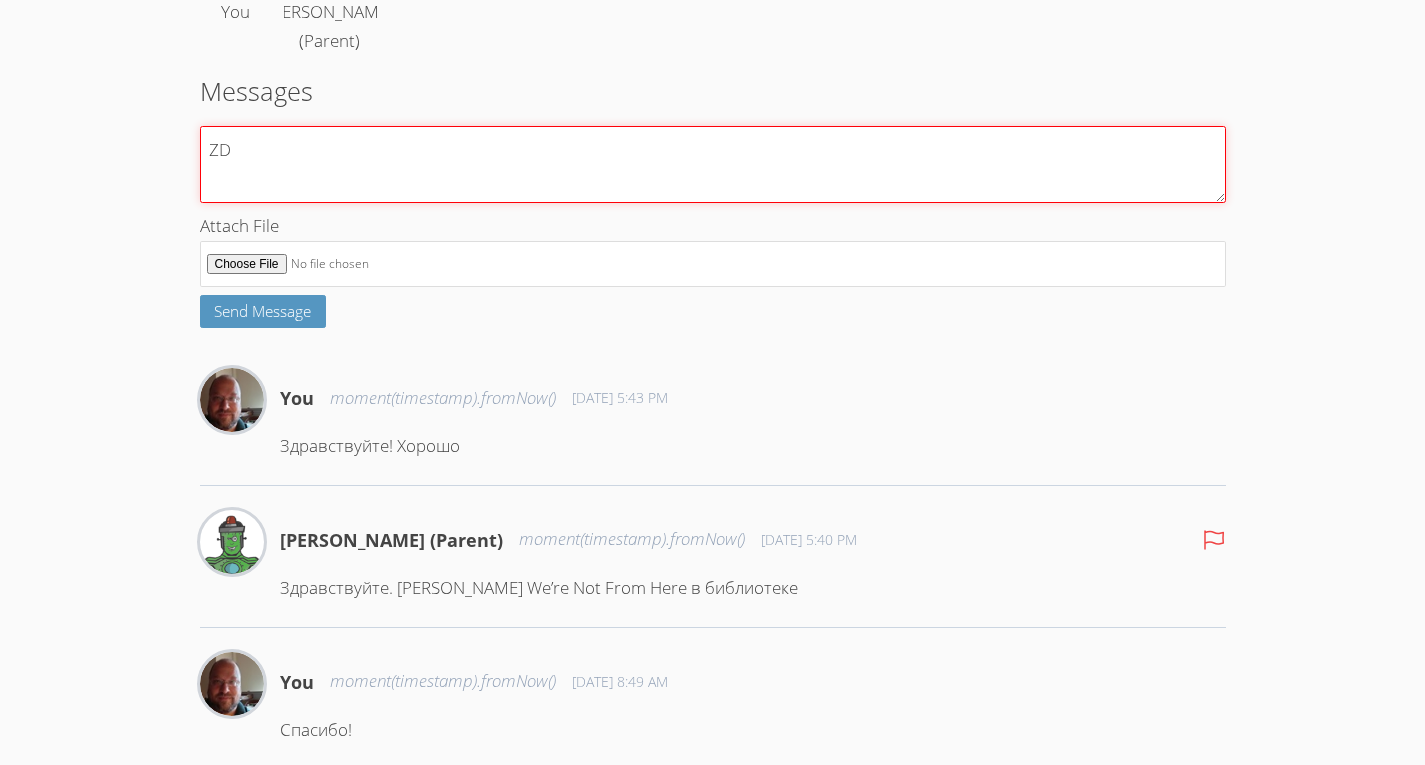 type on "Z" 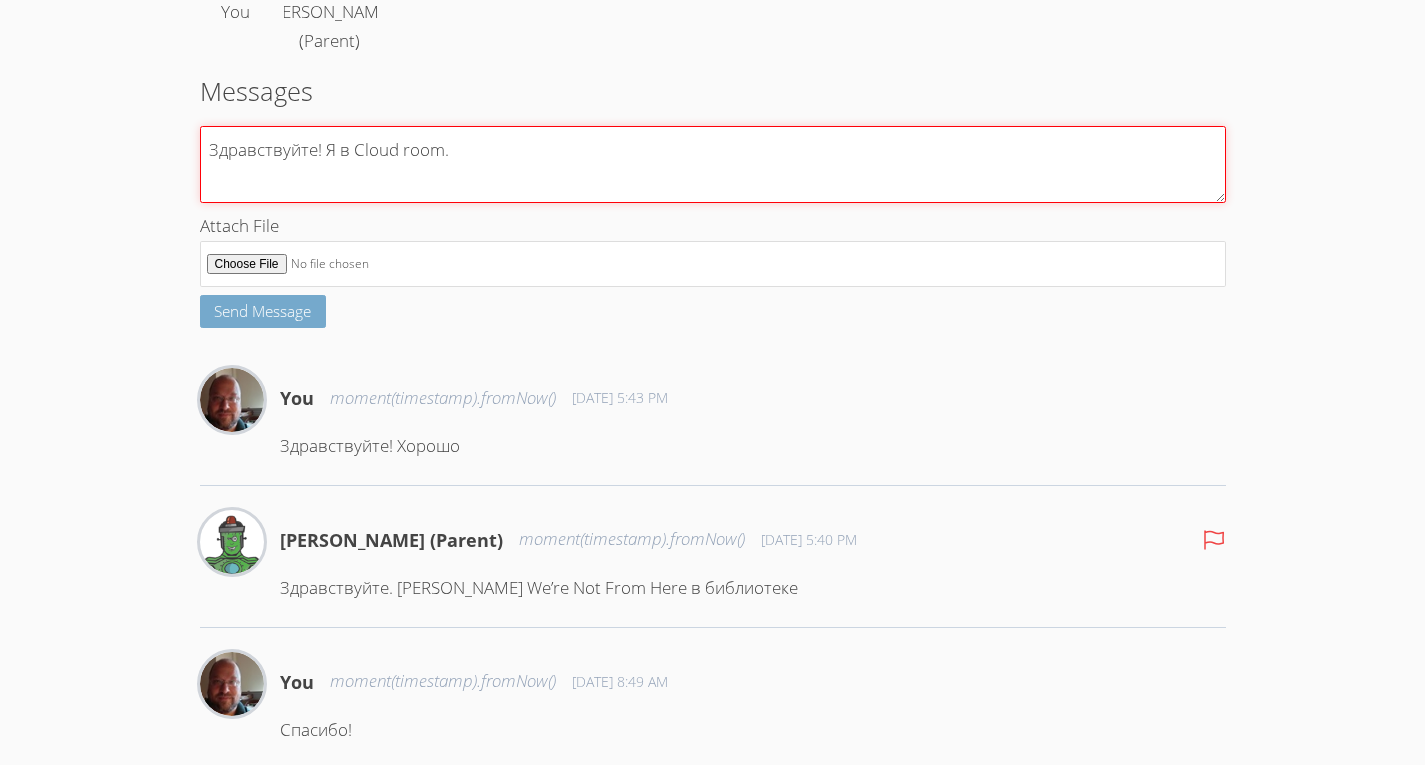 type on "Здравствуйте! Я в Cloud room." 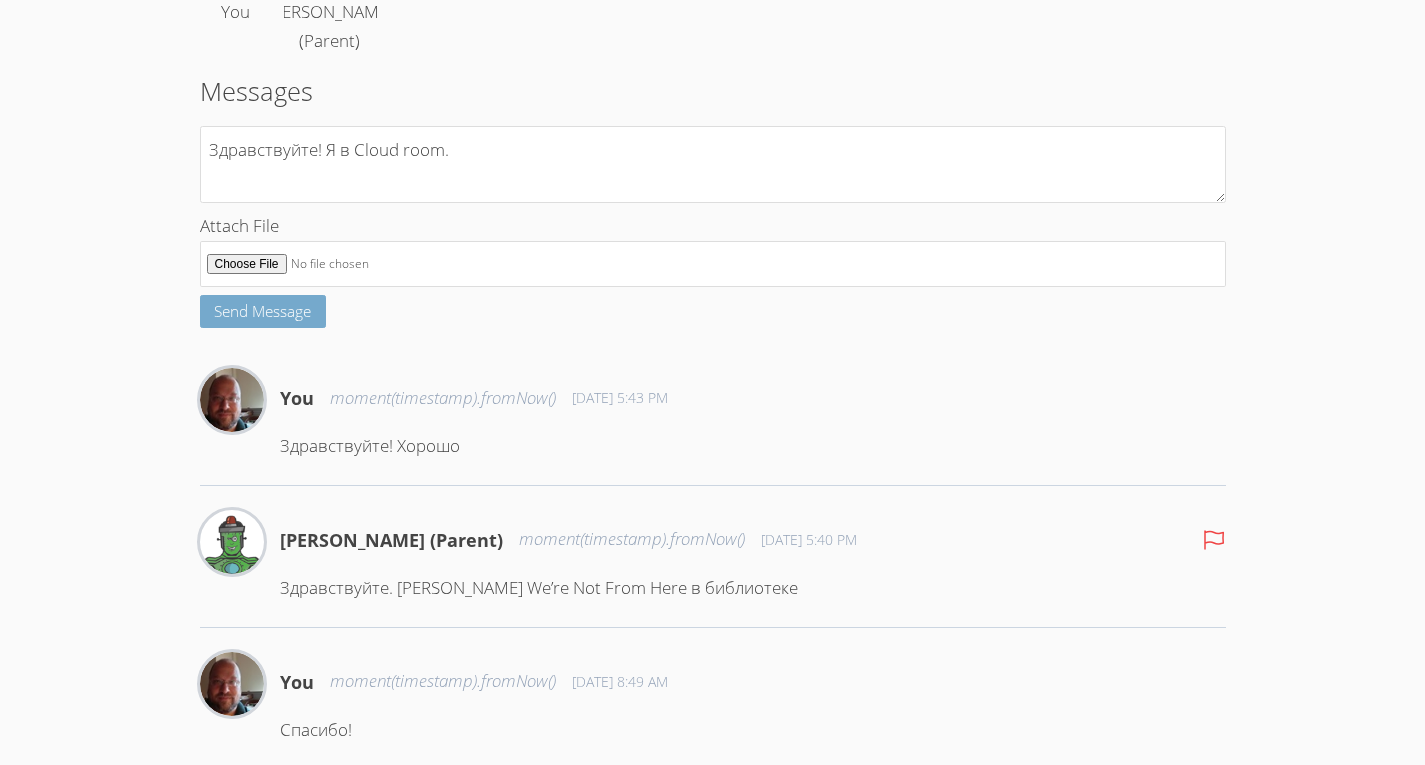 click on "Send Message" at bounding box center (262, 311) 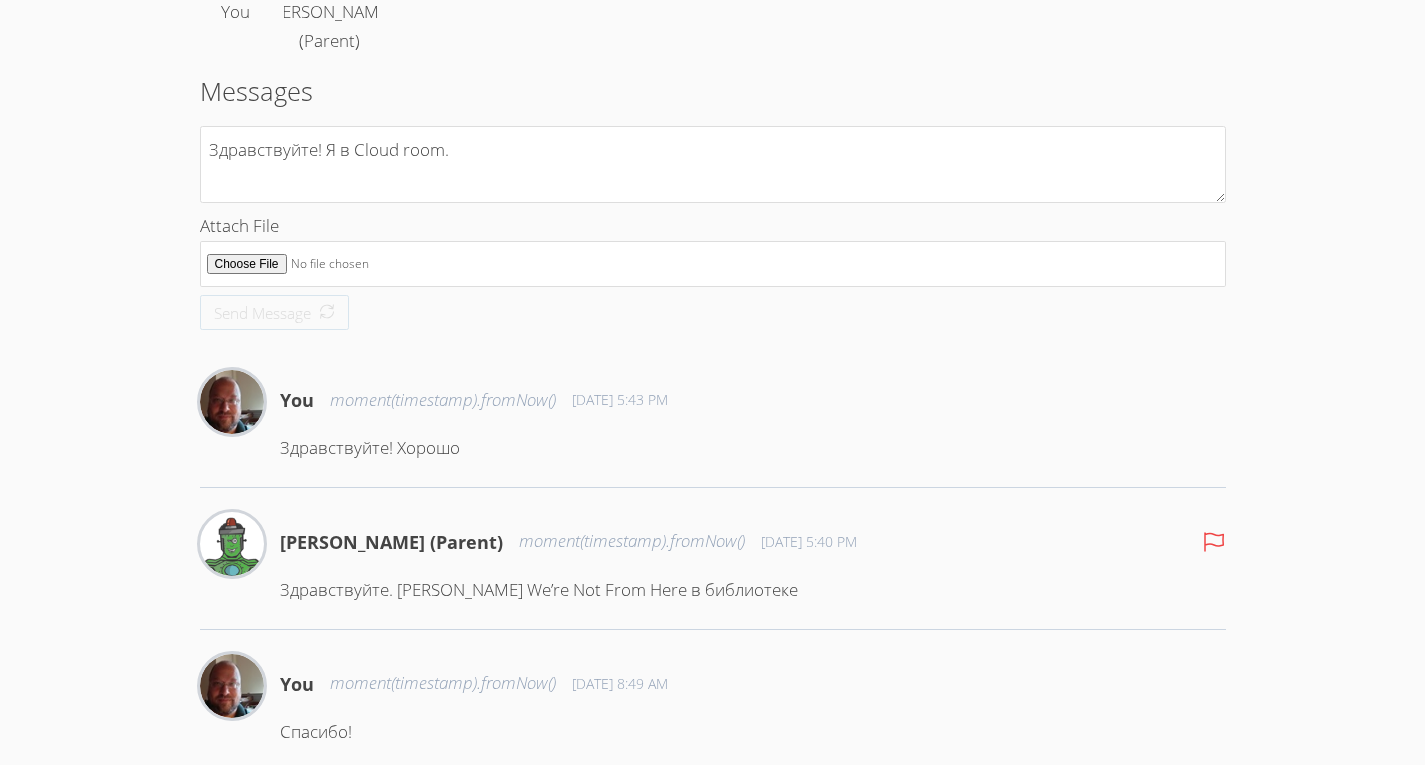type 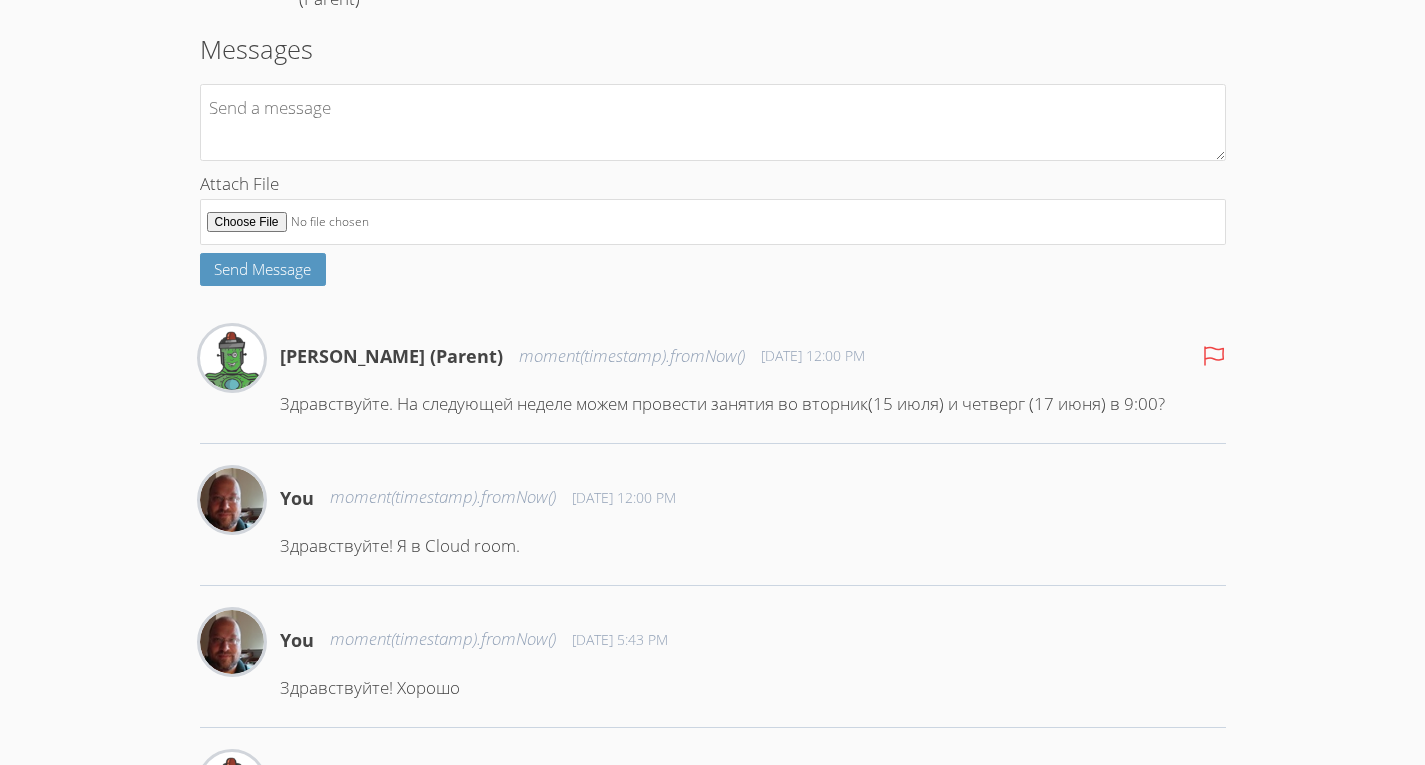 scroll, scrollTop: 319, scrollLeft: 0, axis: vertical 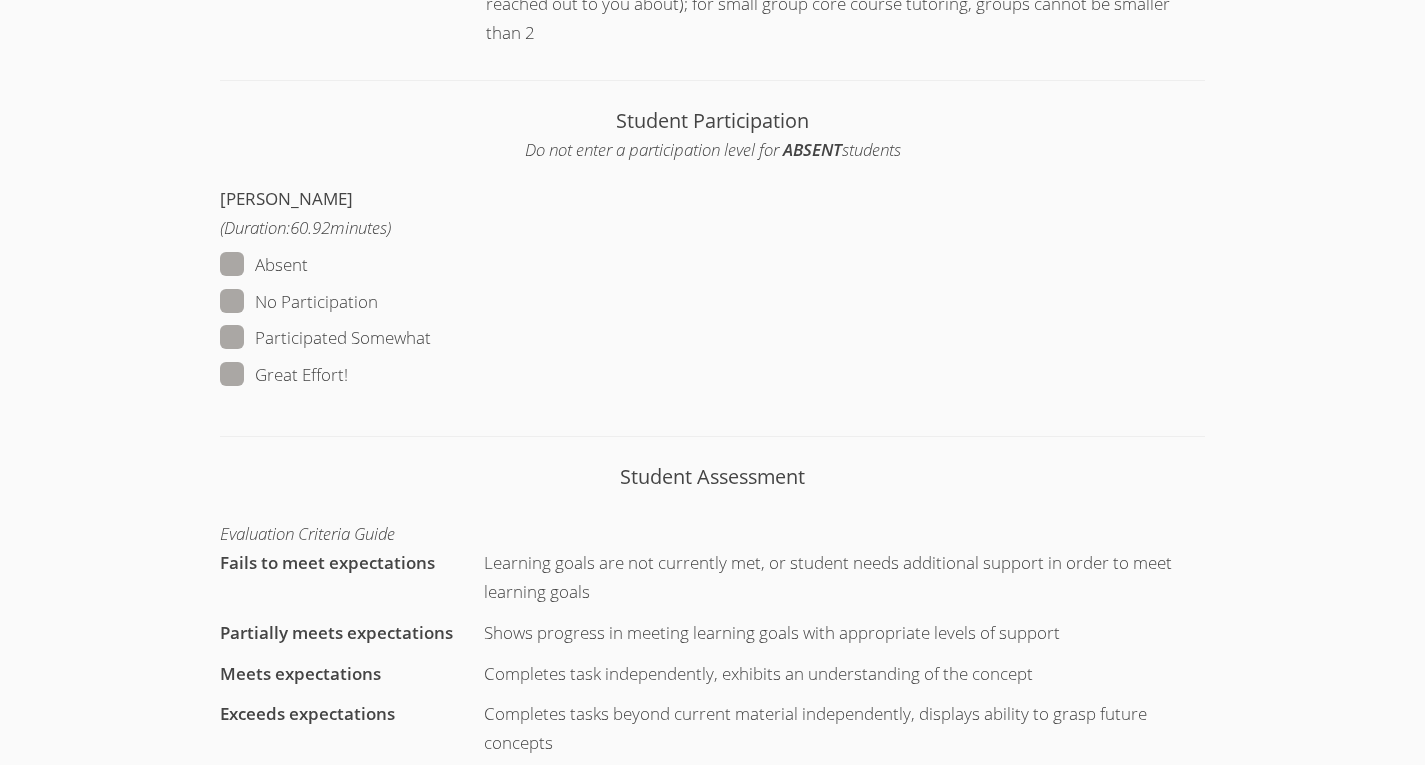 click at bounding box center [348, 374] 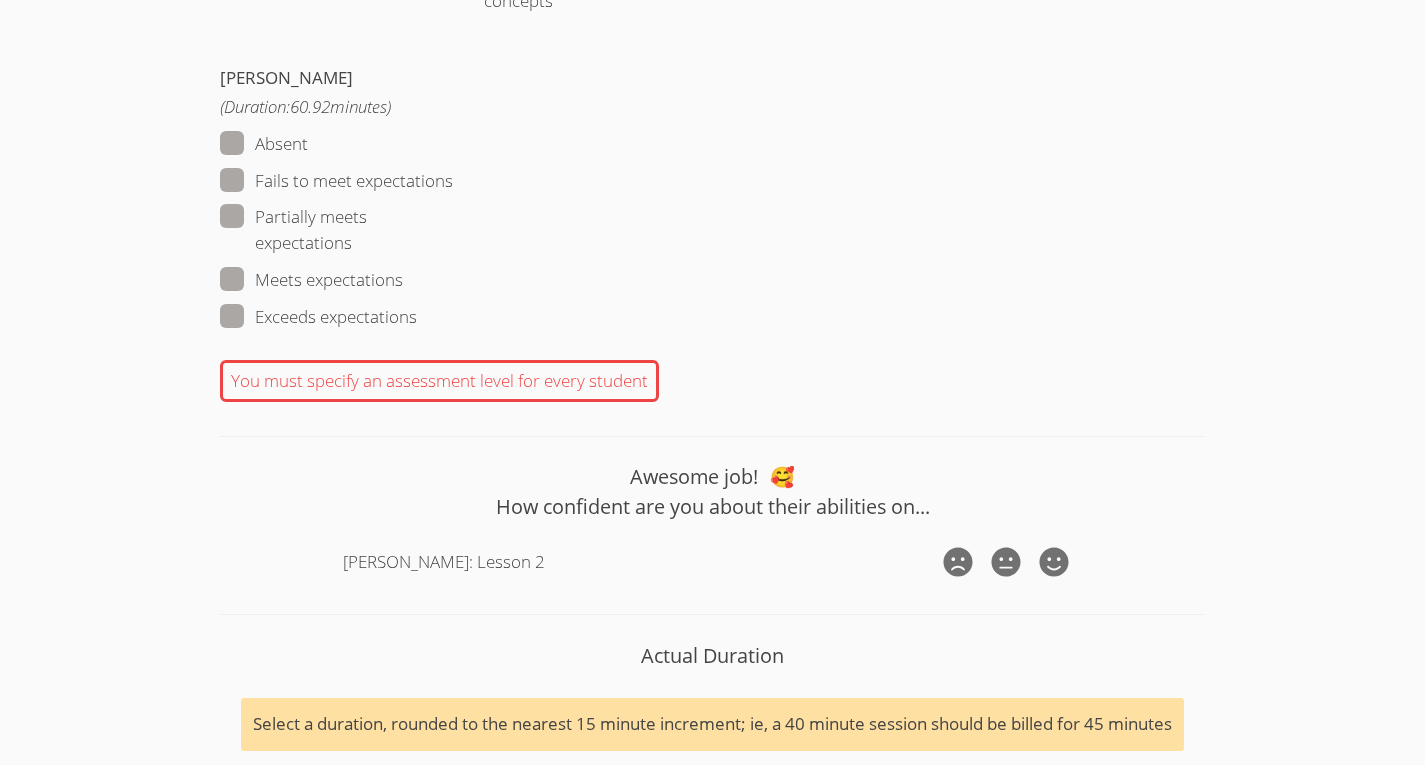 scroll, scrollTop: 1688, scrollLeft: 0, axis: vertical 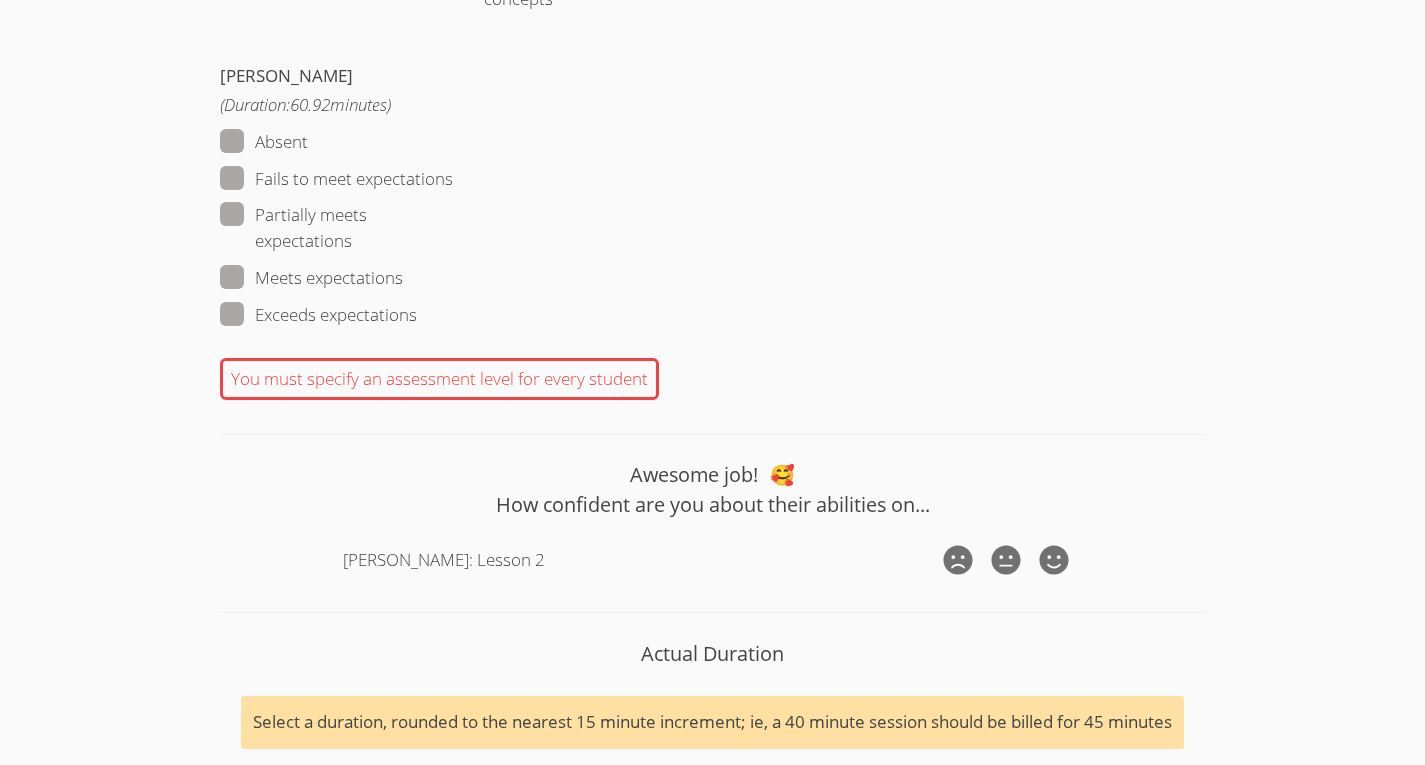 click at bounding box center [417, 314] 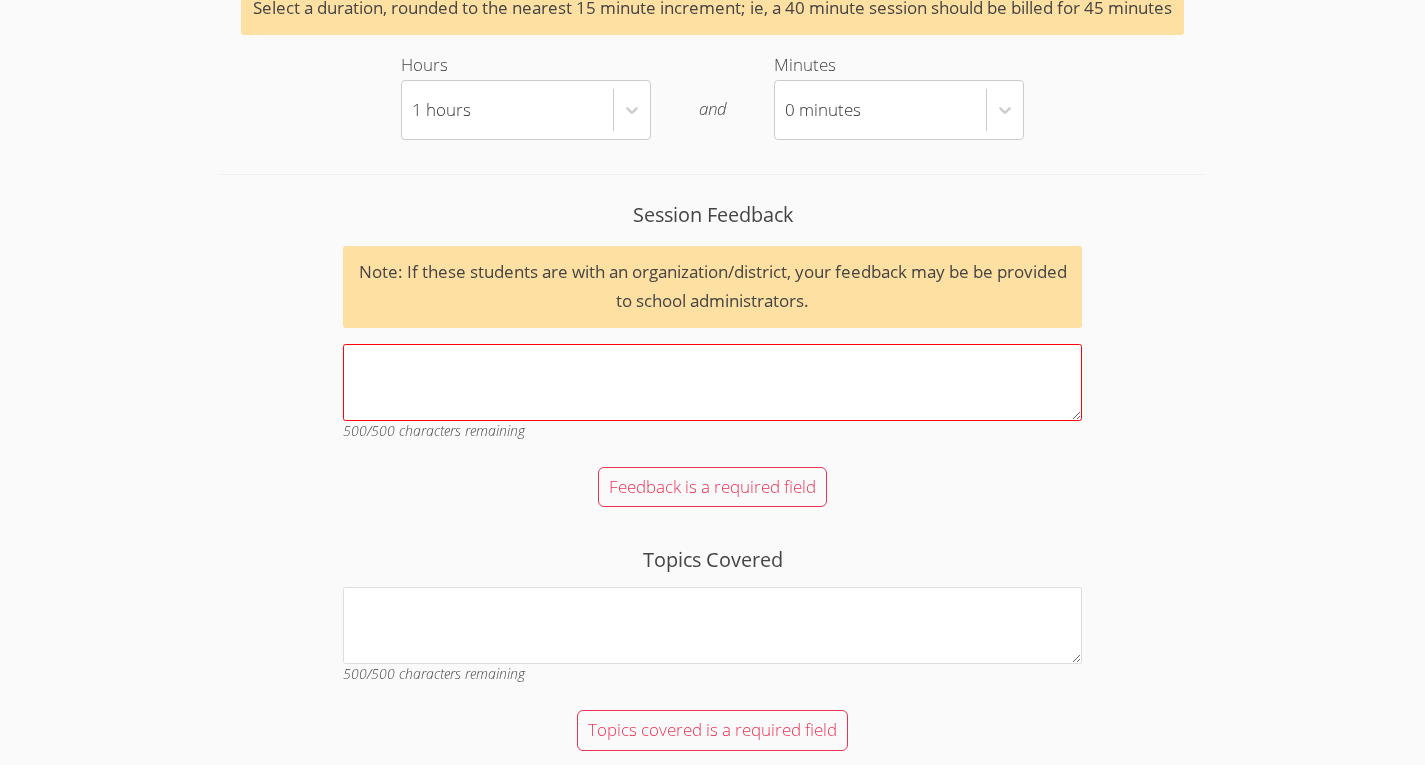 scroll, scrollTop: 2344, scrollLeft: 0, axis: vertical 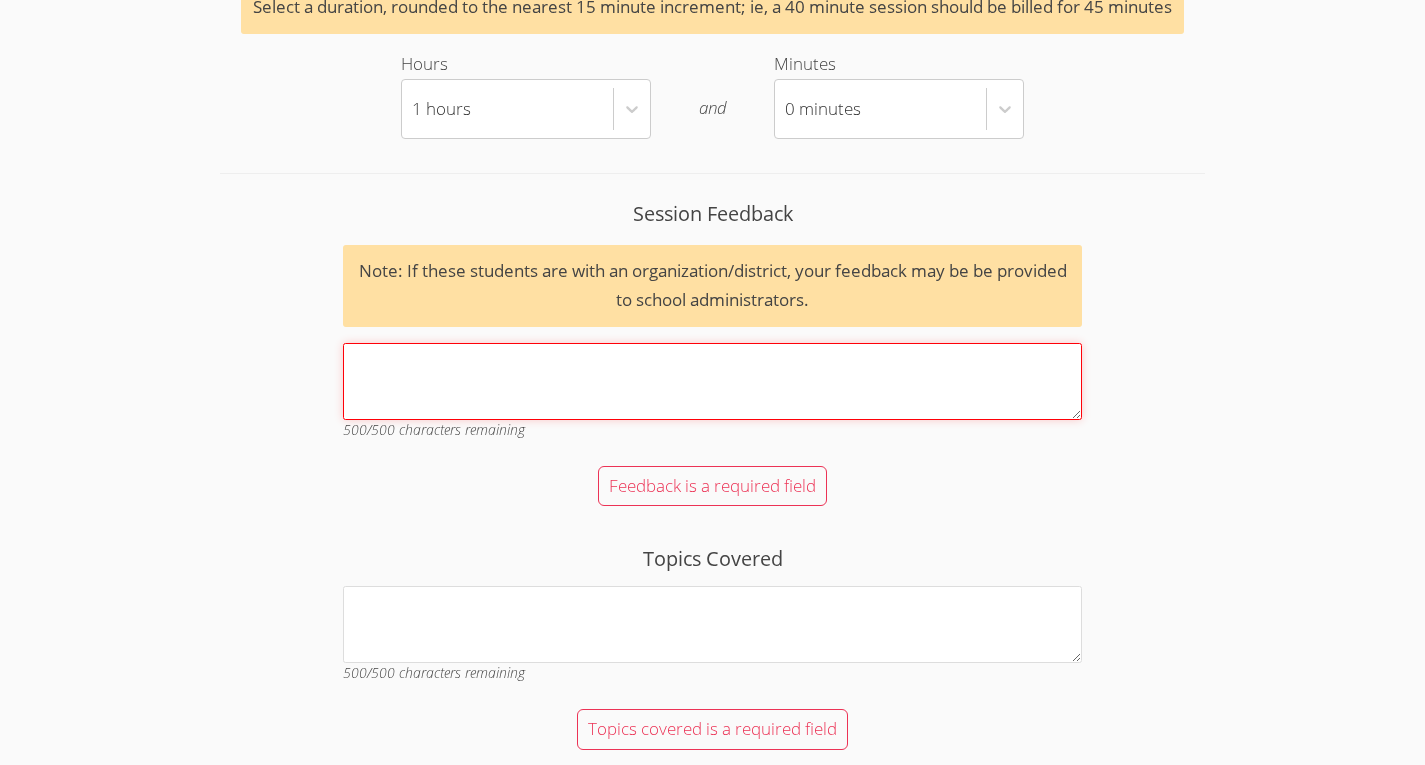 click on "Session Feedback Note: If these students are with an organization/district, your feedback may be be provided to school administrators. 500 /500 characters remaining" at bounding box center (712, 381) 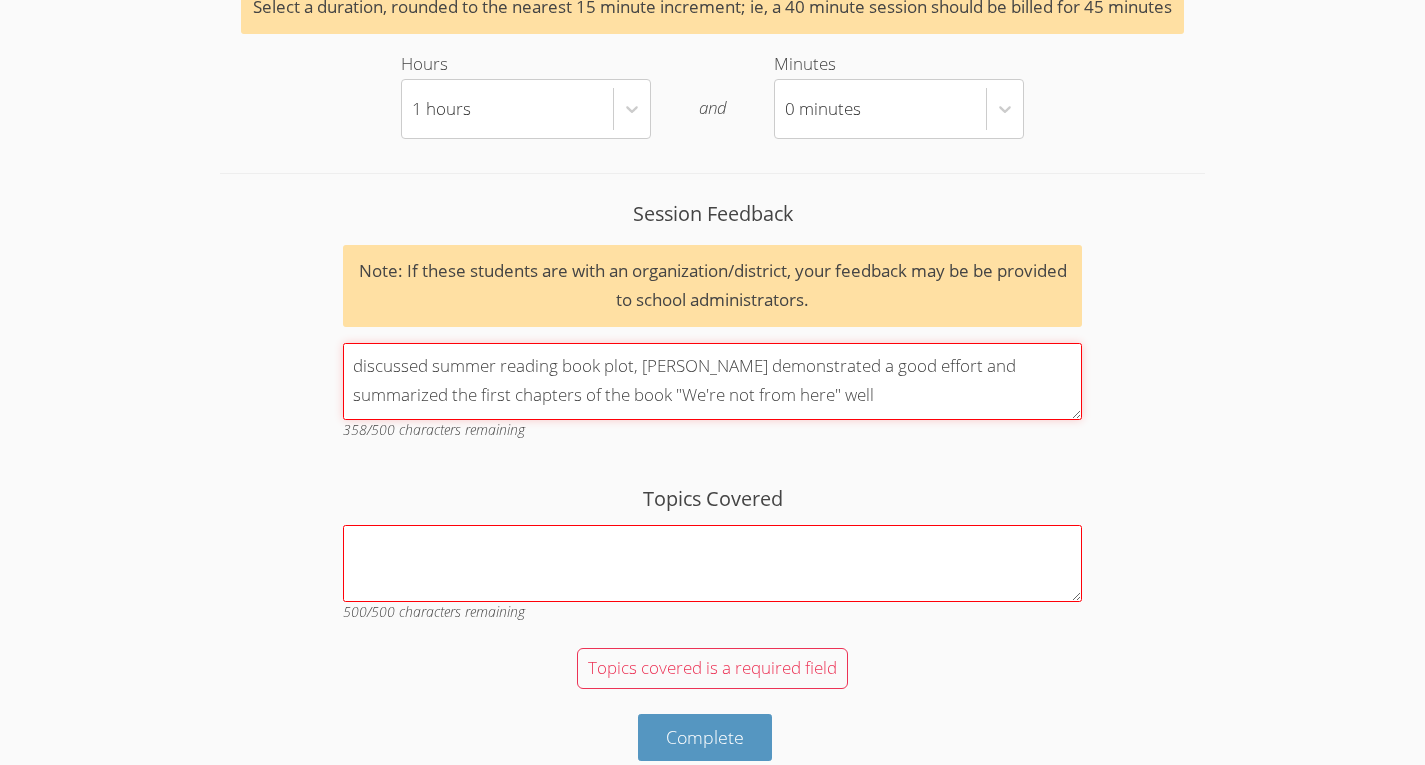 type on "discussed summer reading book plot, Kirill demonstrated a good effort and summarized the first chapters of the book "We're not from here" well" 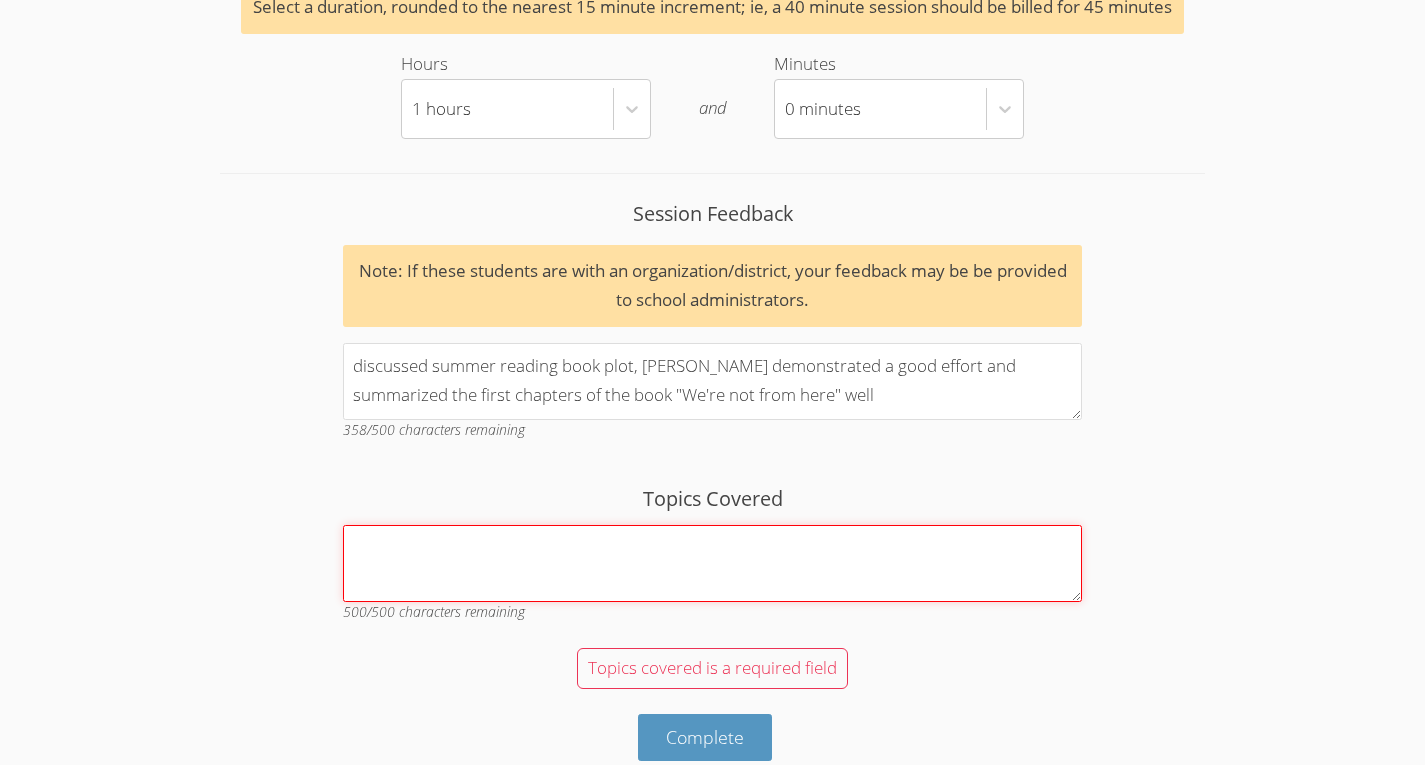 click on "Topics Covered" at bounding box center (712, 563) 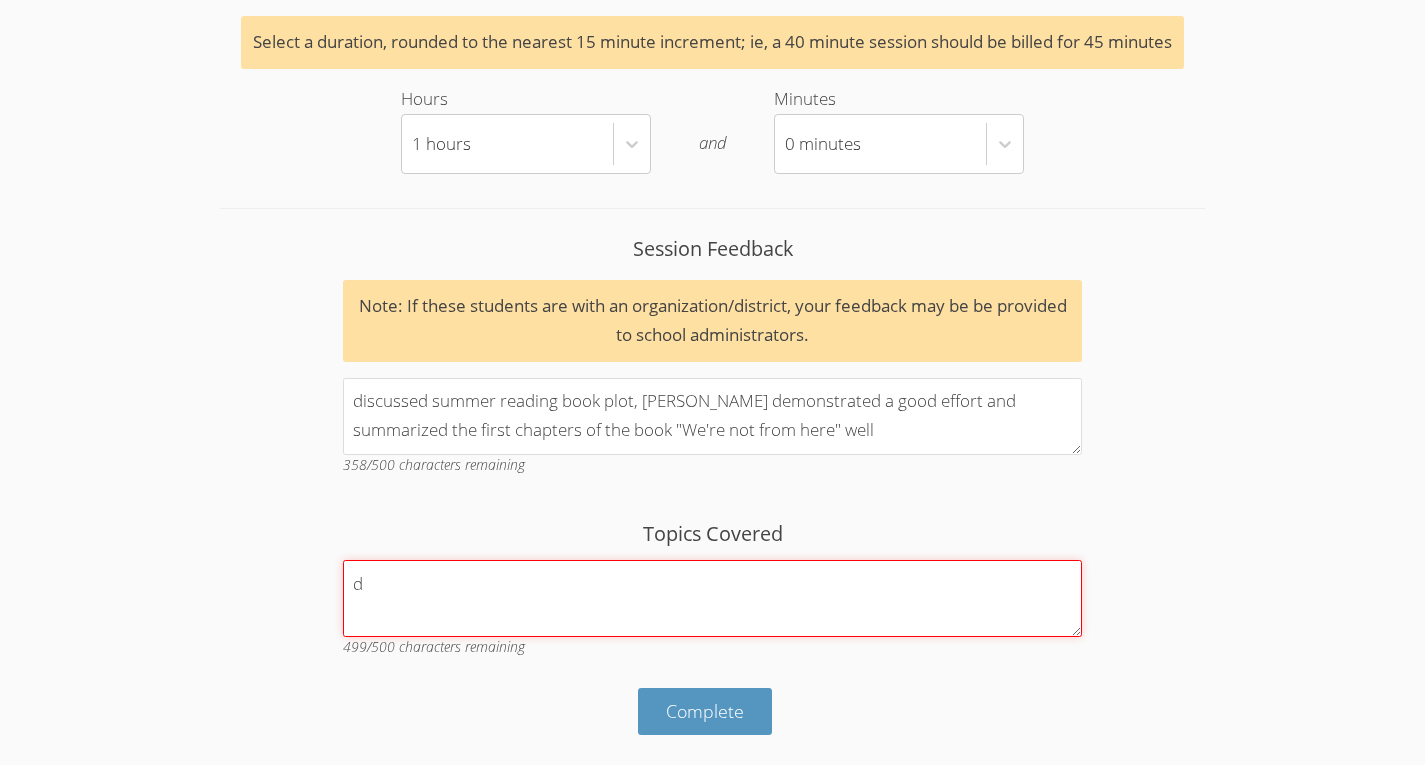 scroll, scrollTop: 2309, scrollLeft: 0, axis: vertical 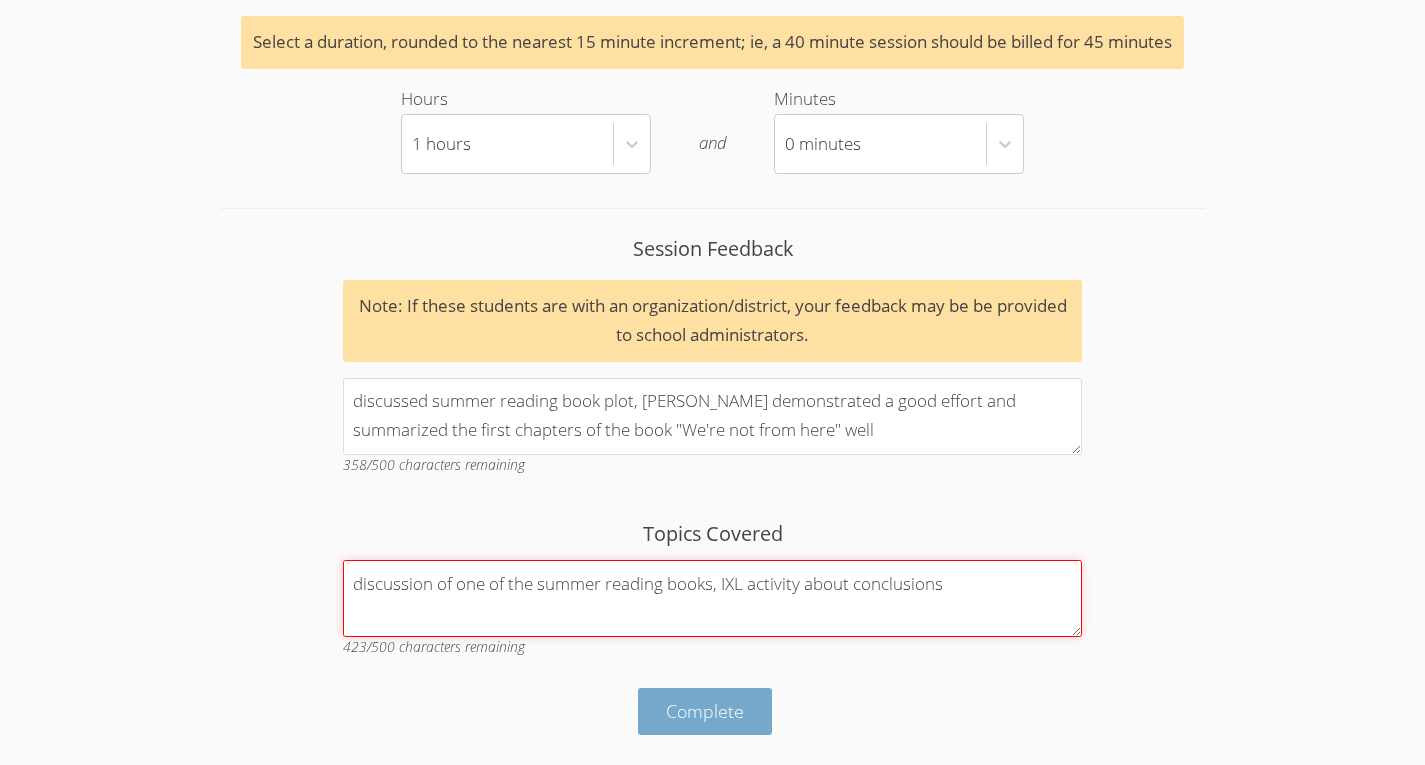 type on "discussion of one of the summer reading books, IXL activity about conclusions" 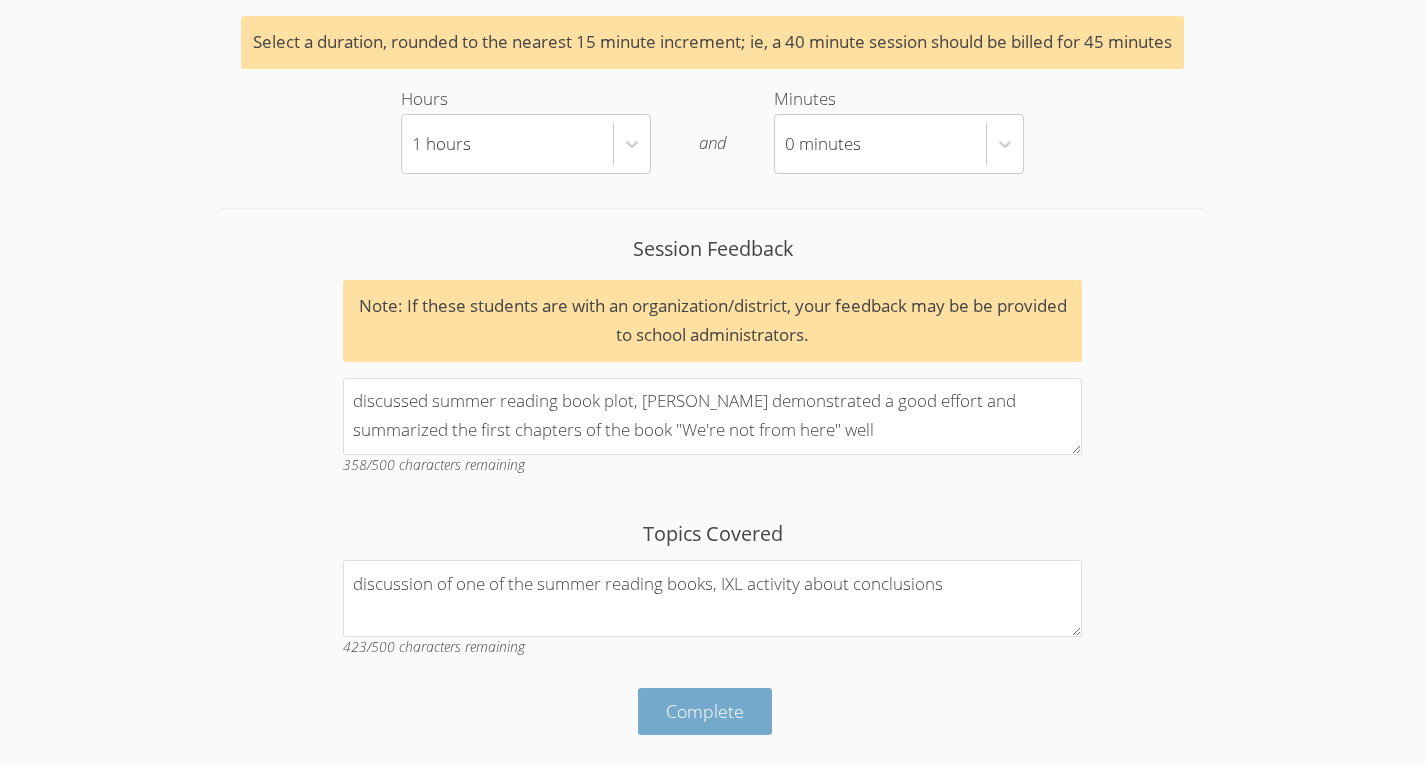 click on "Complete" at bounding box center [705, 711] 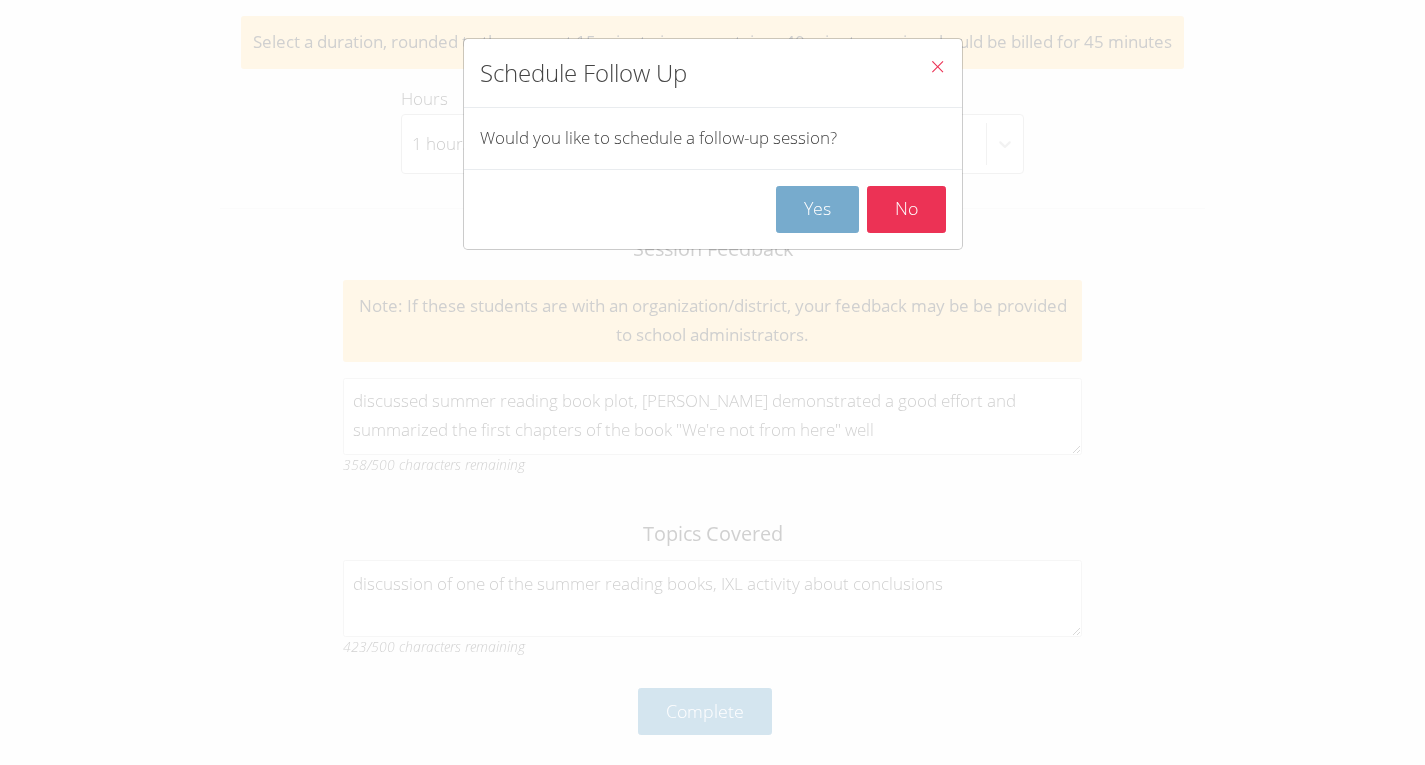 click on "Yes" at bounding box center [817, 209] 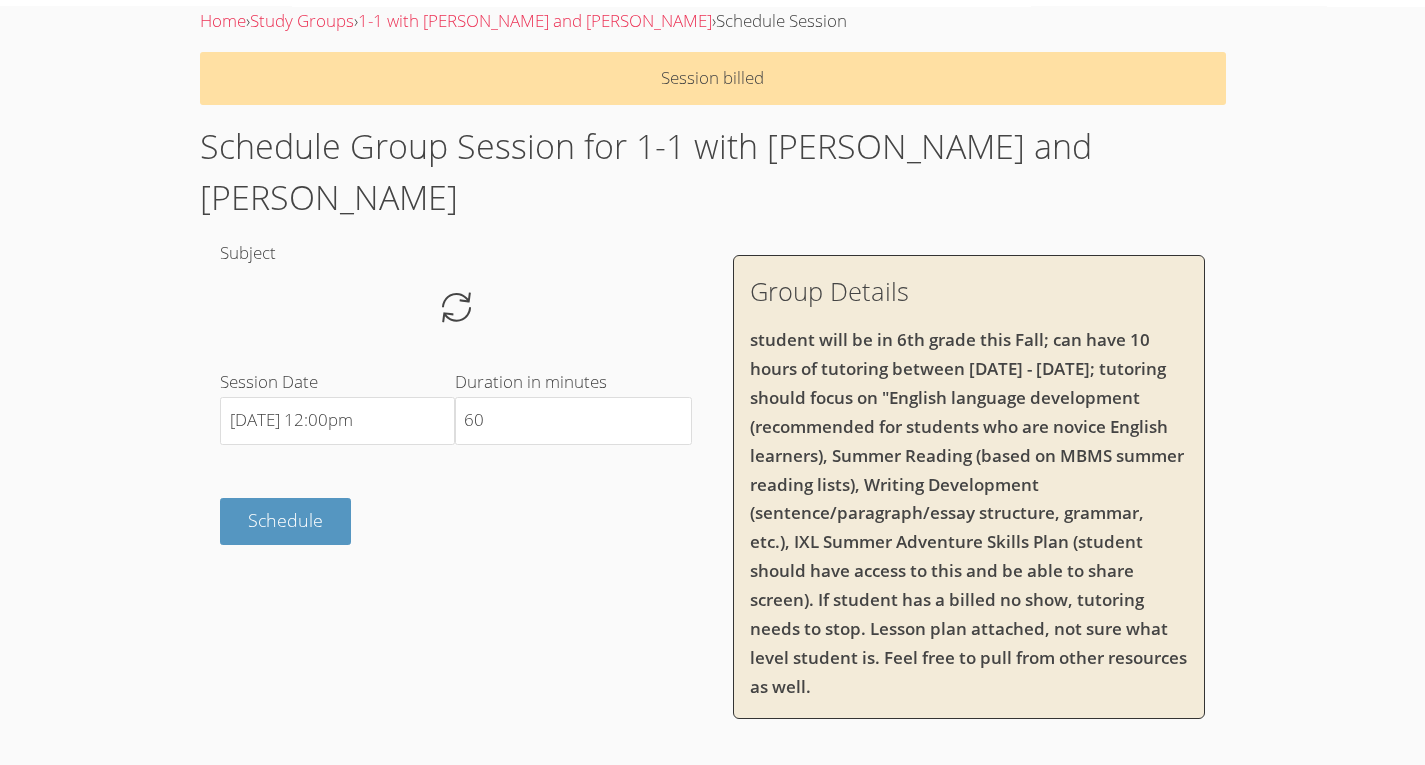scroll, scrollTop: 0, scrollLeft: 0, axis: both 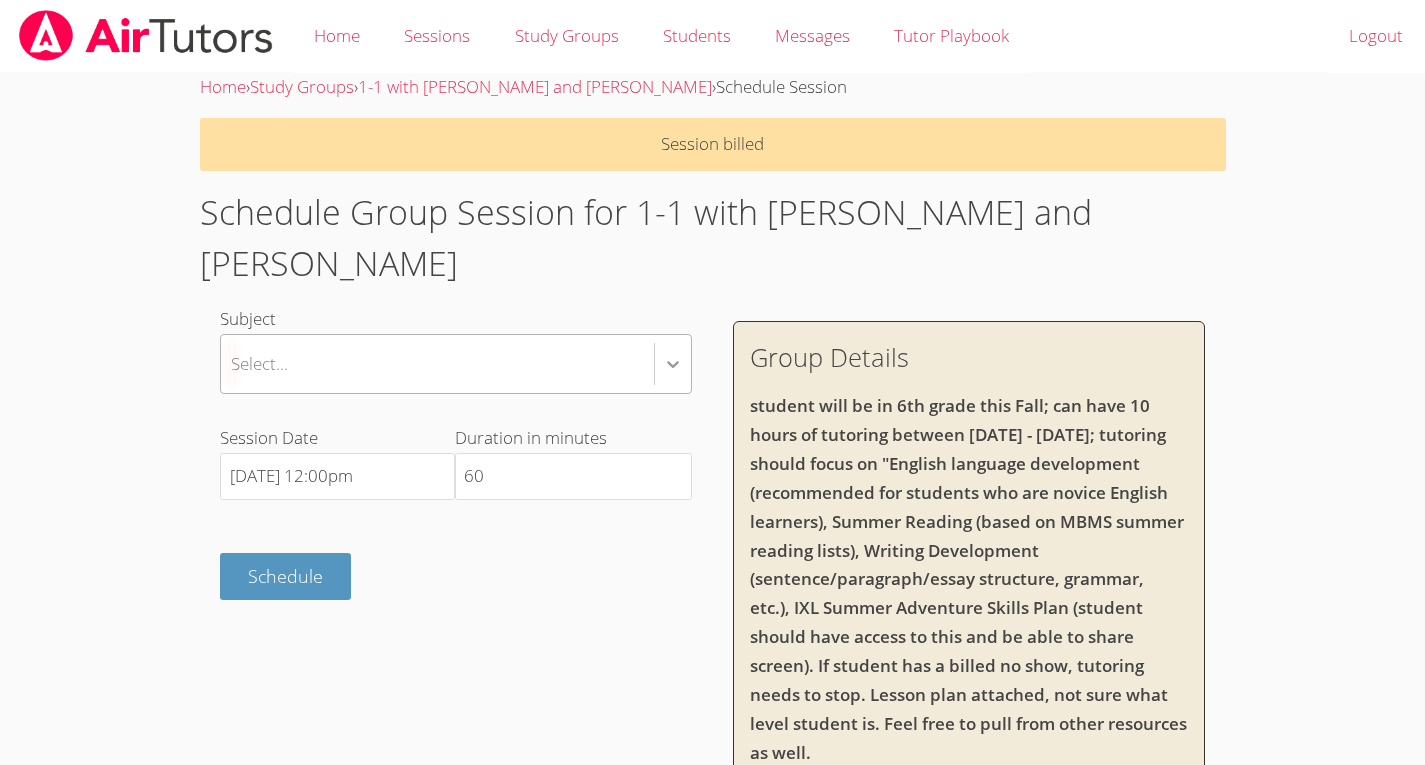 click 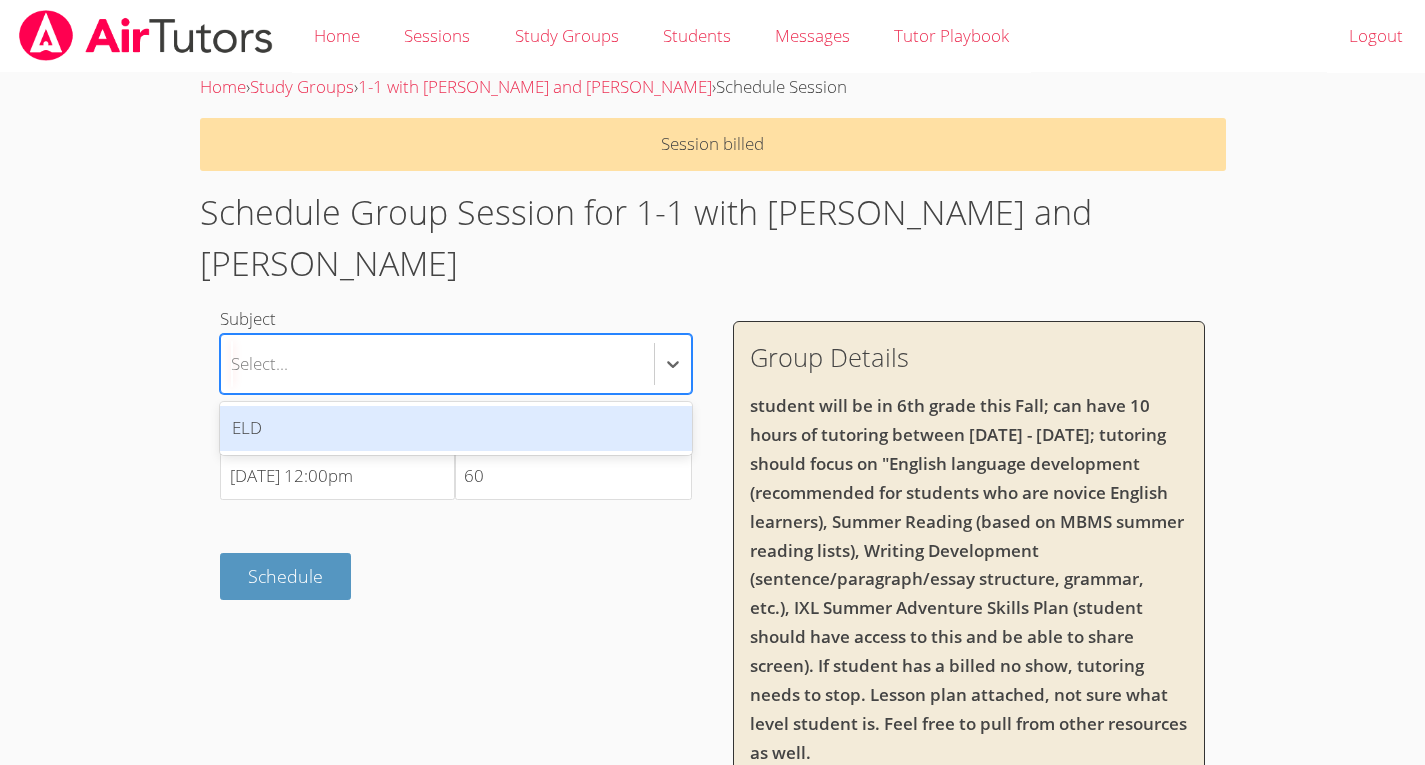 click on "ELD" at bounding box center [456, 428] 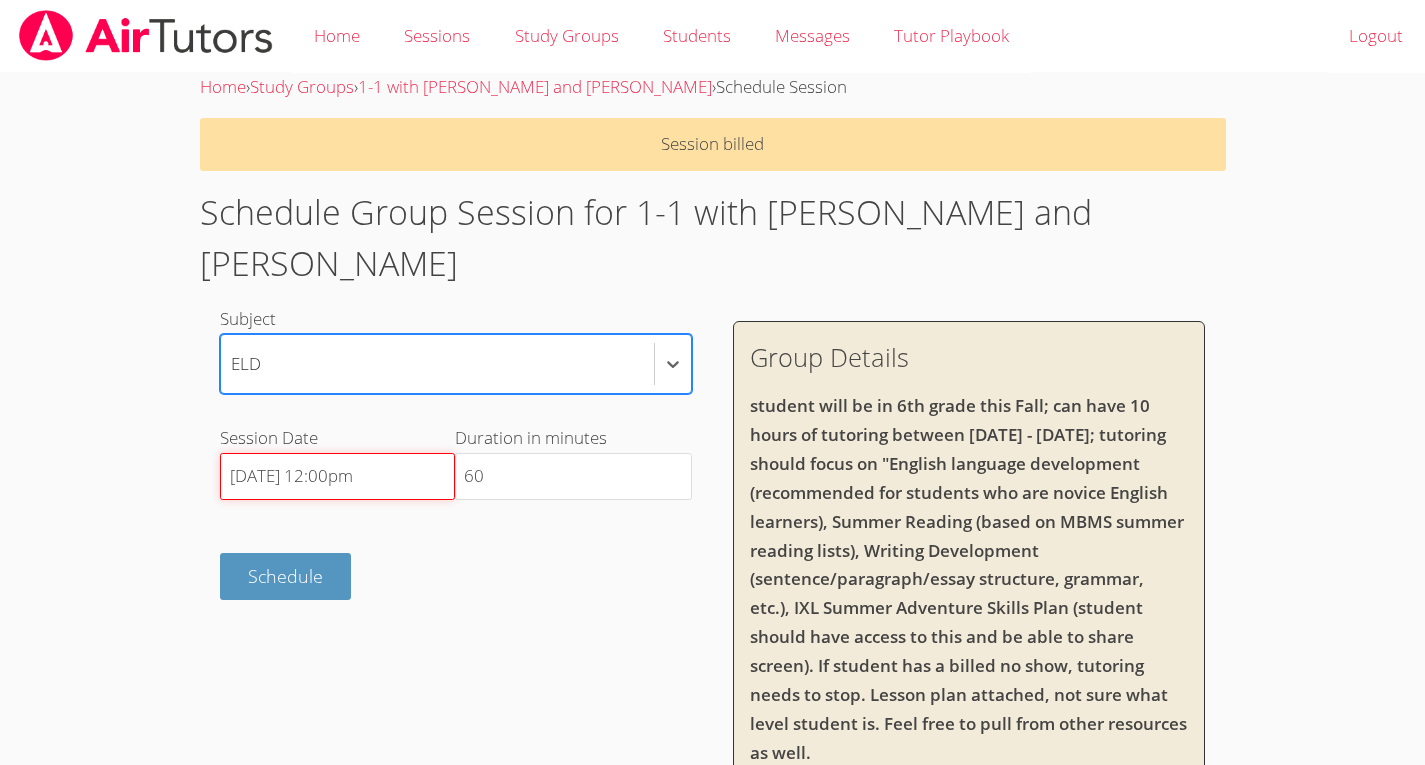 click on "7/17/2025 12:00pm" at bounding box center [337, 477] 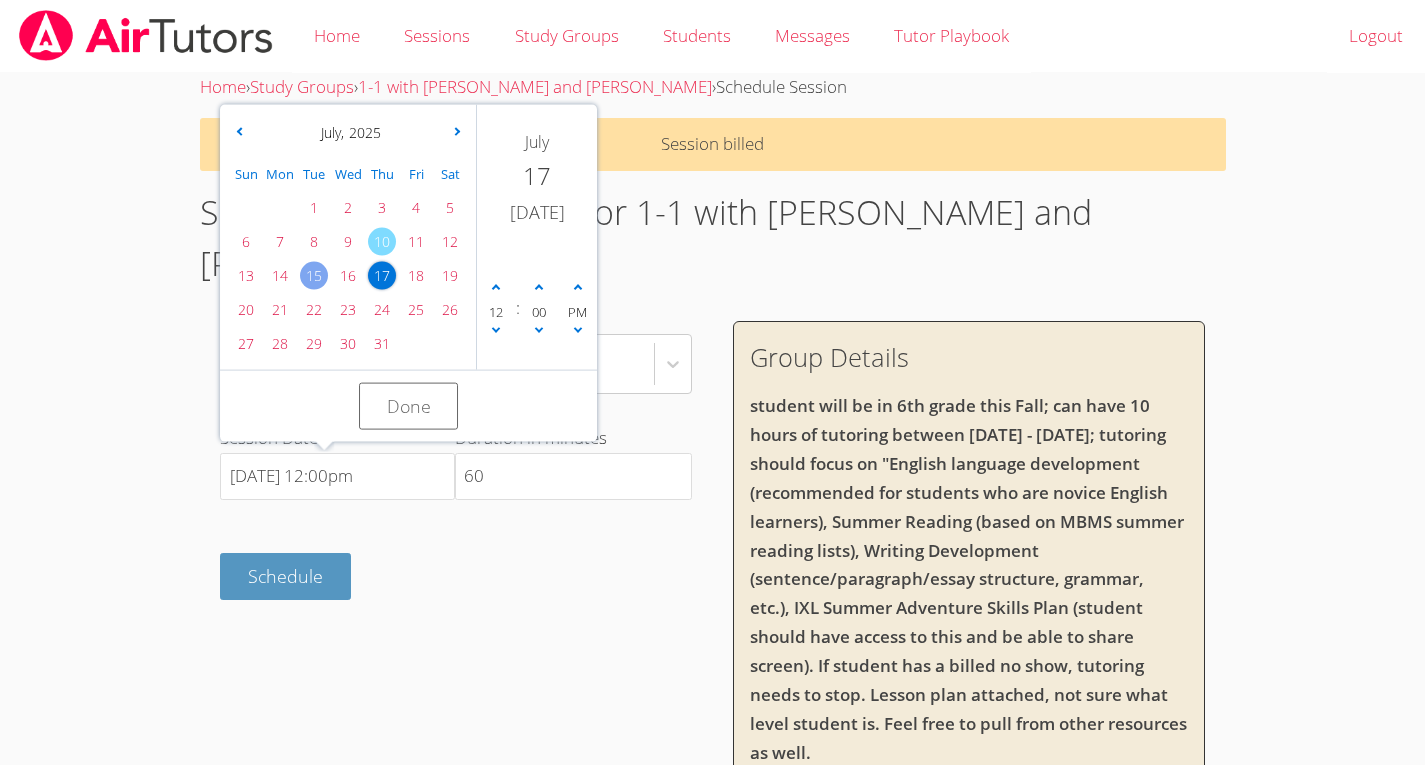 click on "15" at bounding box center (314, 276) 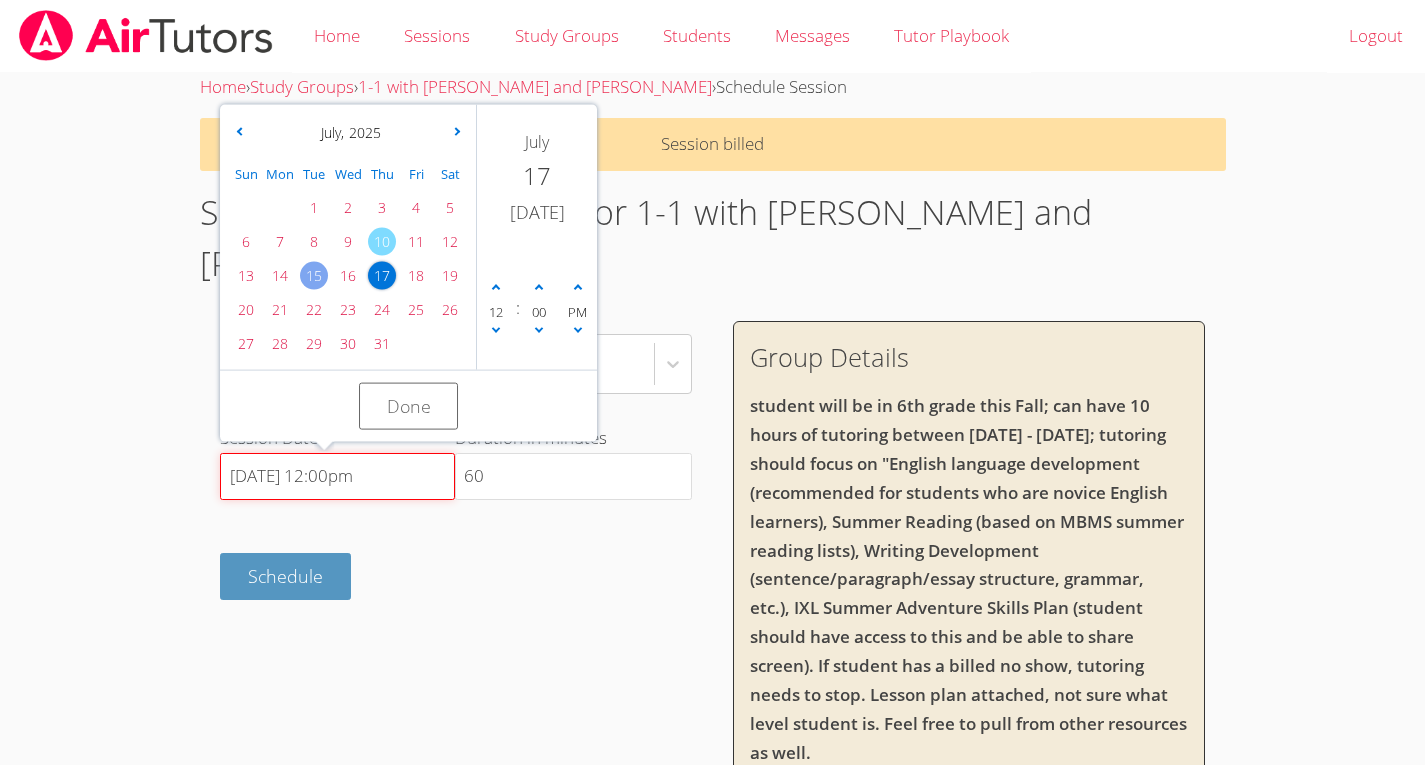 type on "7/15/2025 12:00pm" 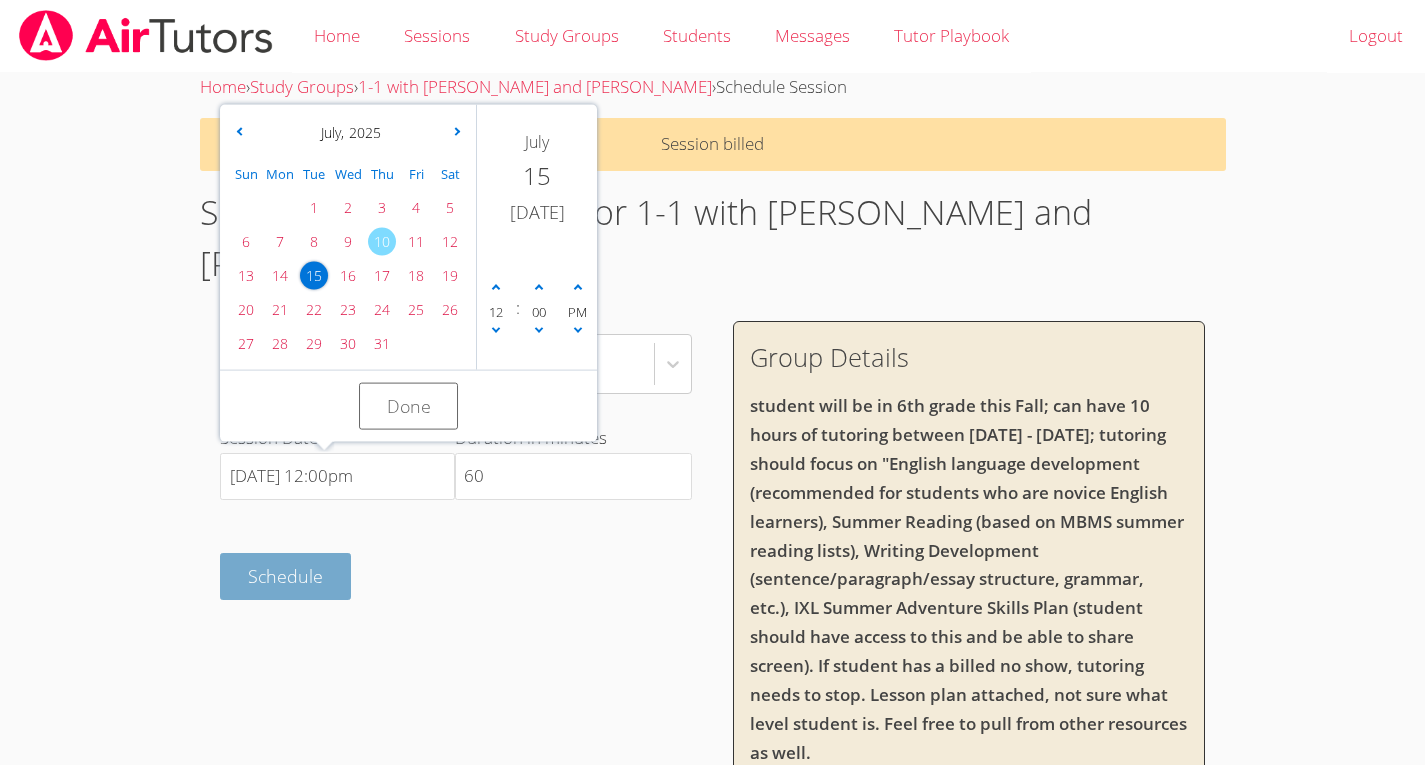 click on "Schedule" at bounding box center [285, 576] 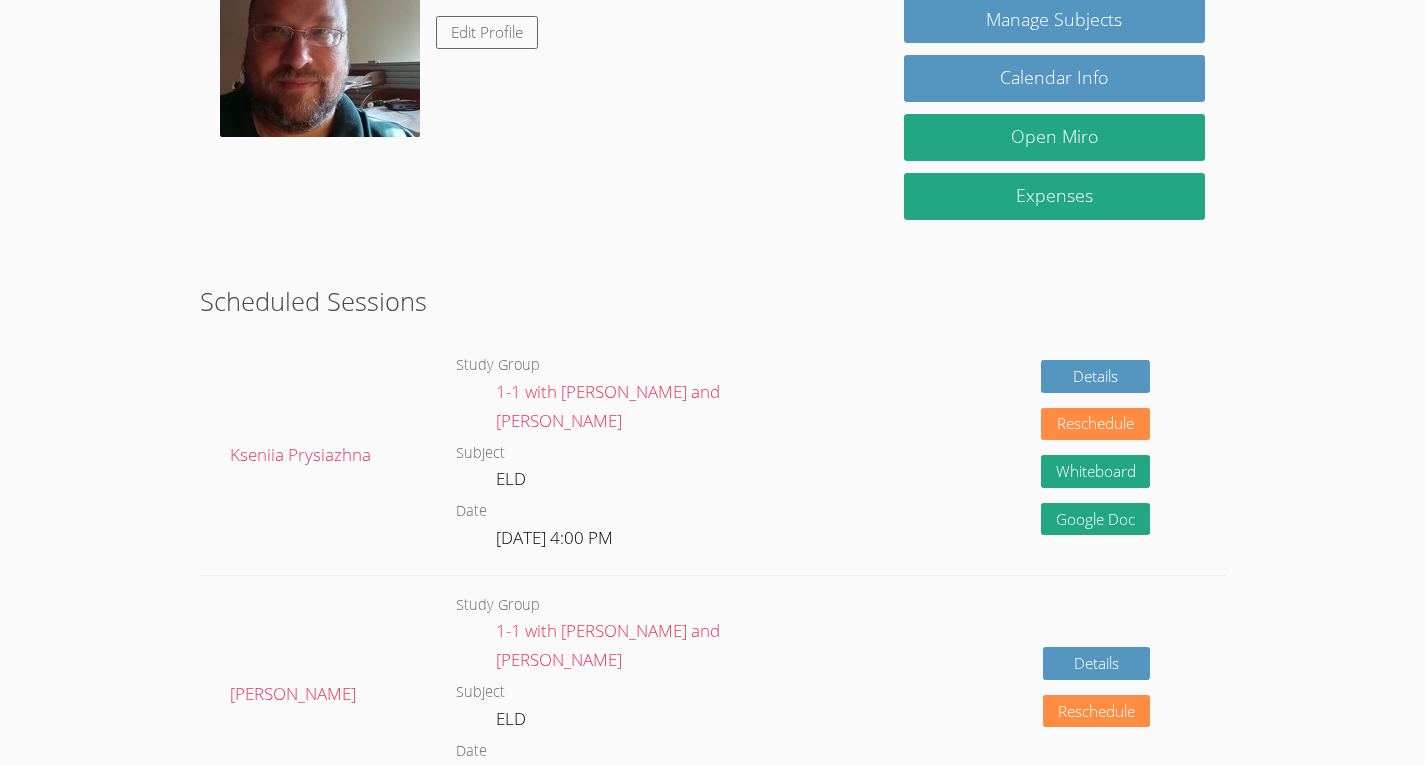 scroll, scrollTop: 380, scrollLeft: 0, axis: vertical 